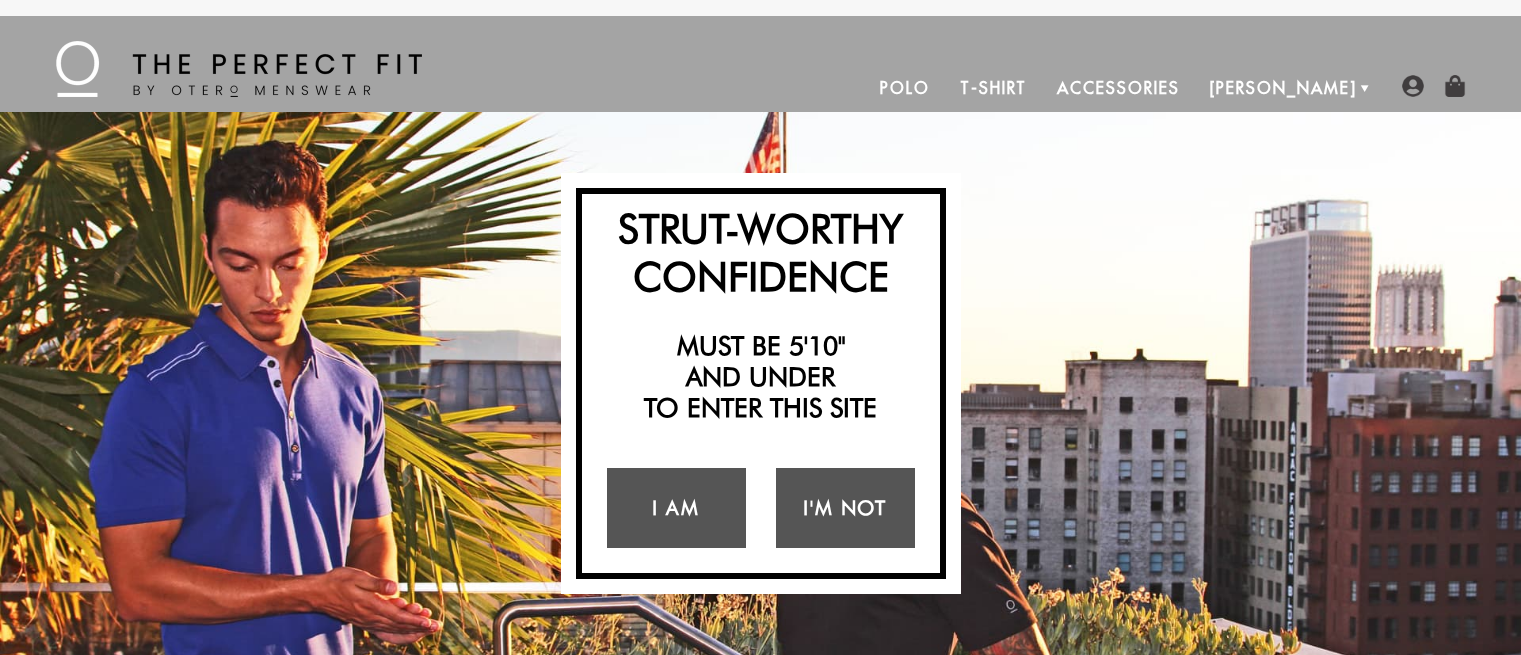 scroll, scrollTop: 0, scrollLeft: 0, axis: both 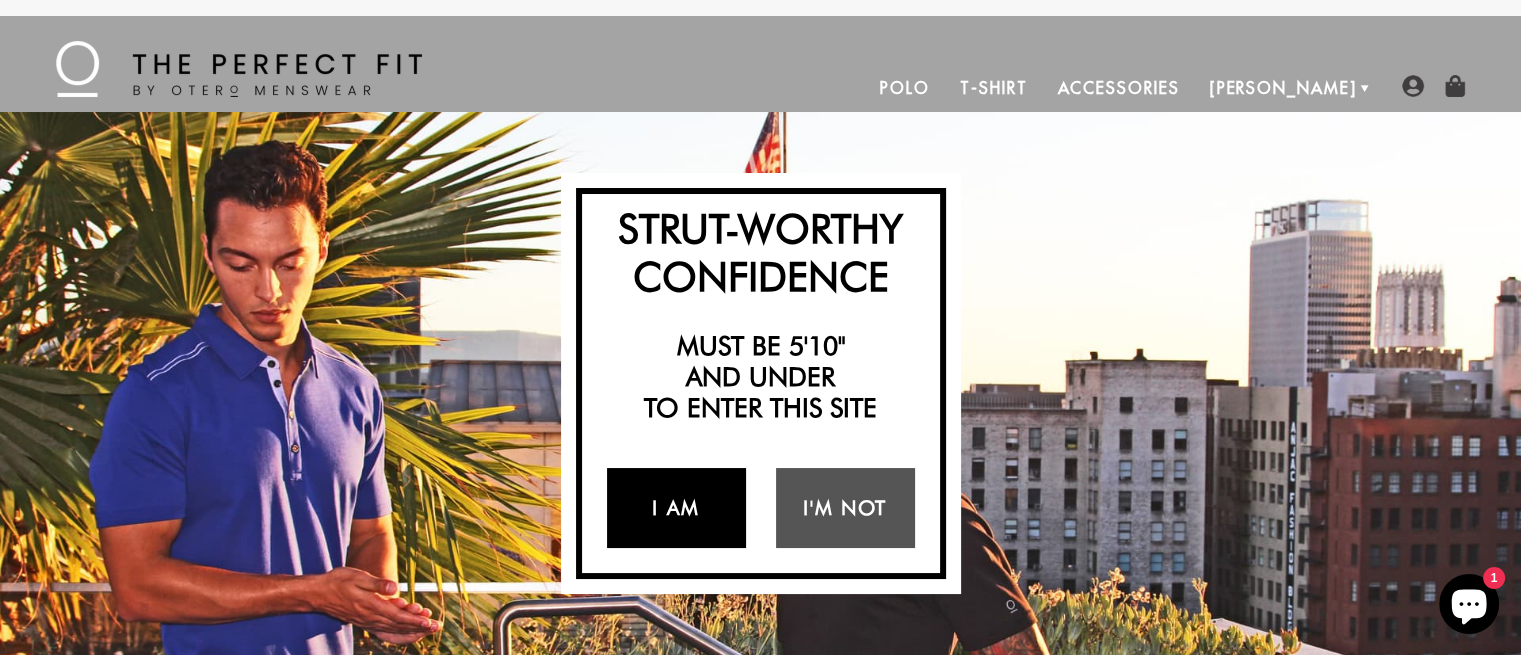 click on "I Am" at bounding box center (676, 508) 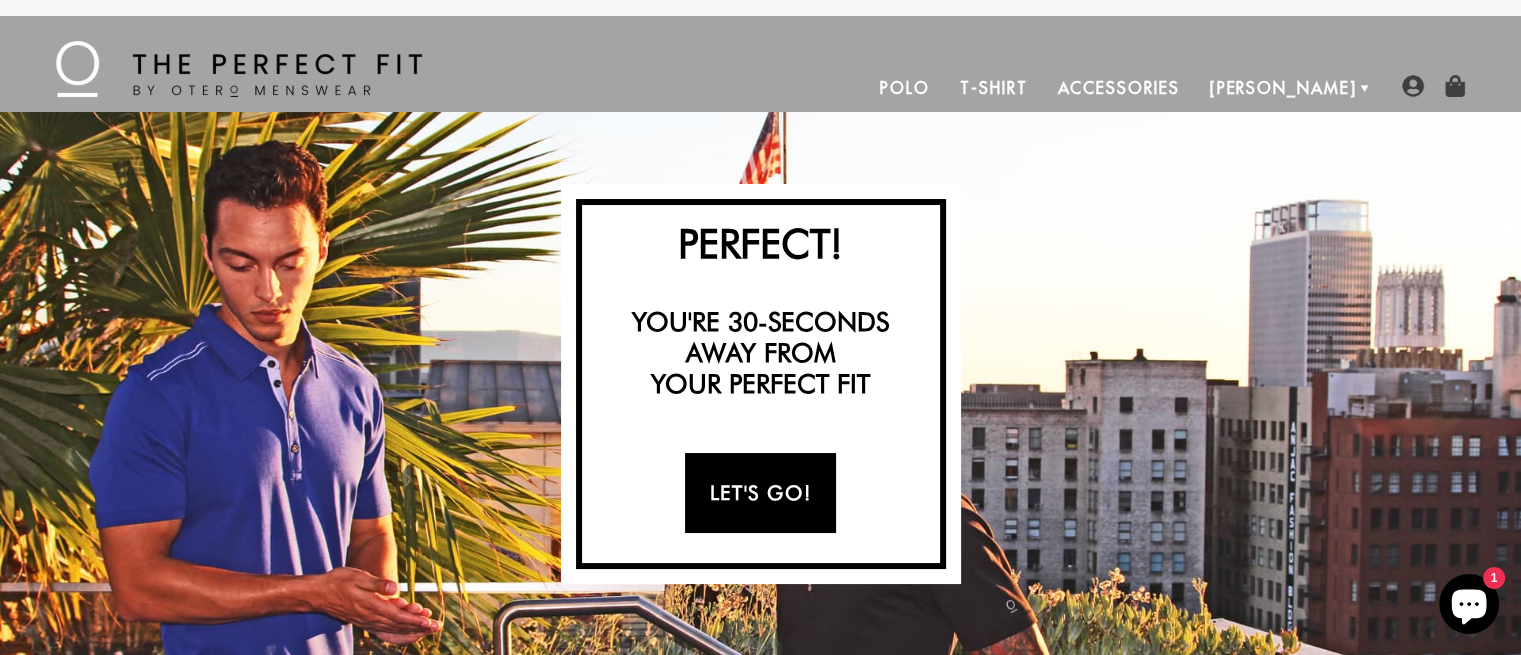 click on "Let's Go!" at bounding box center [760, 493] 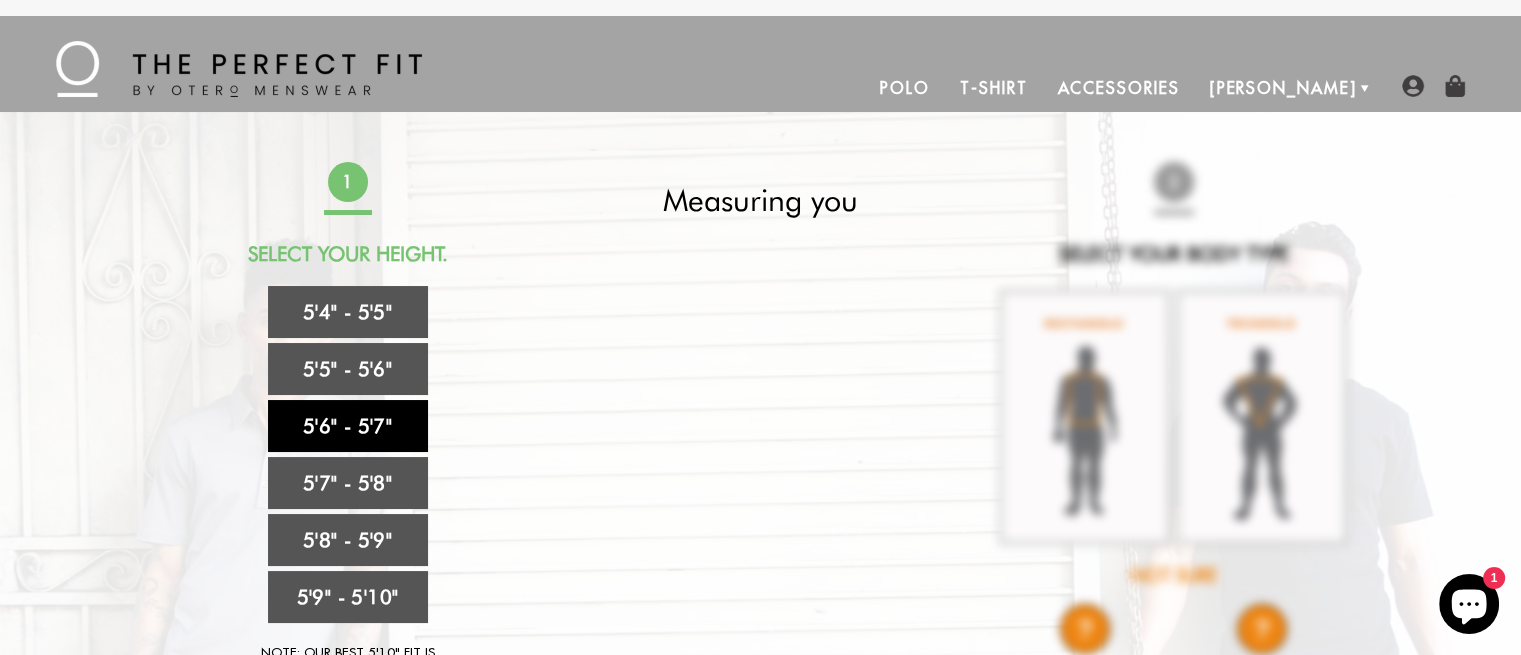 click on "5'6" - 5'7"" at bounding box center (348, 426) 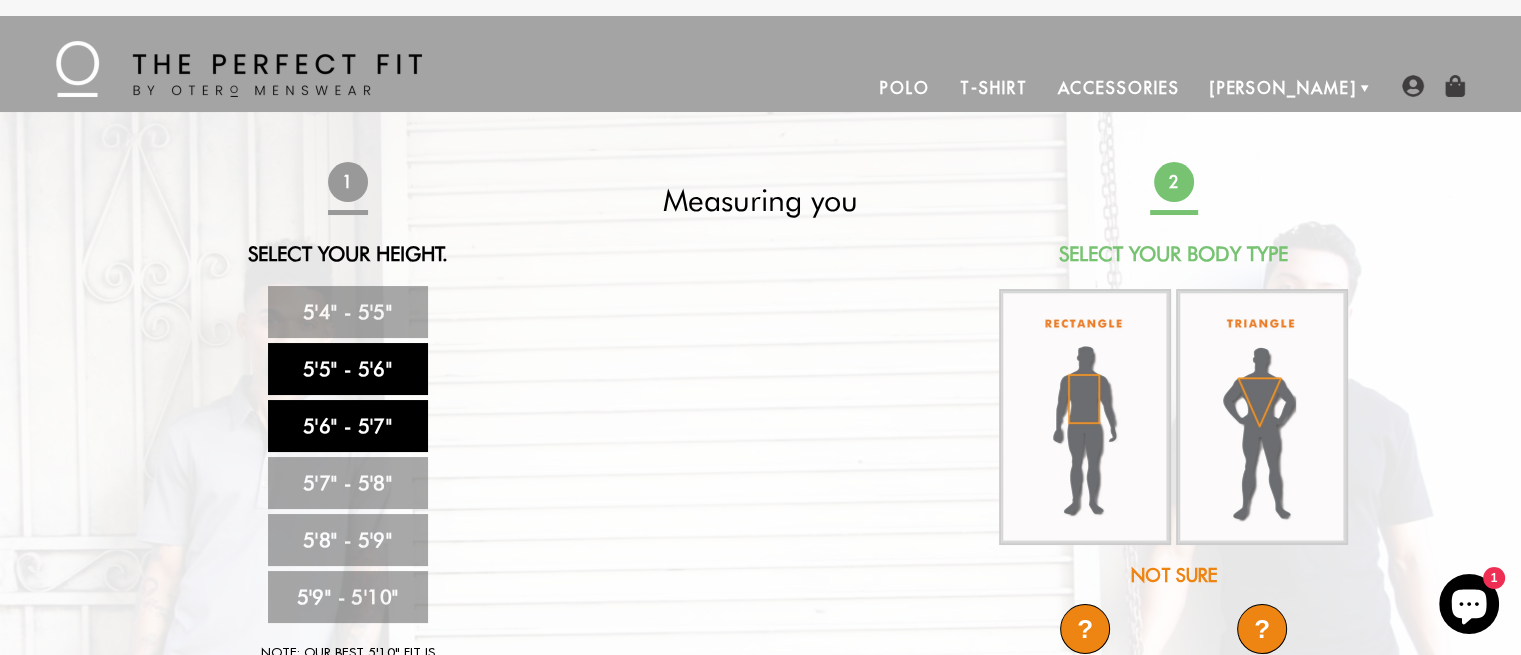 click on "5'5" - 5'6"" at bounding box center [348, 369] 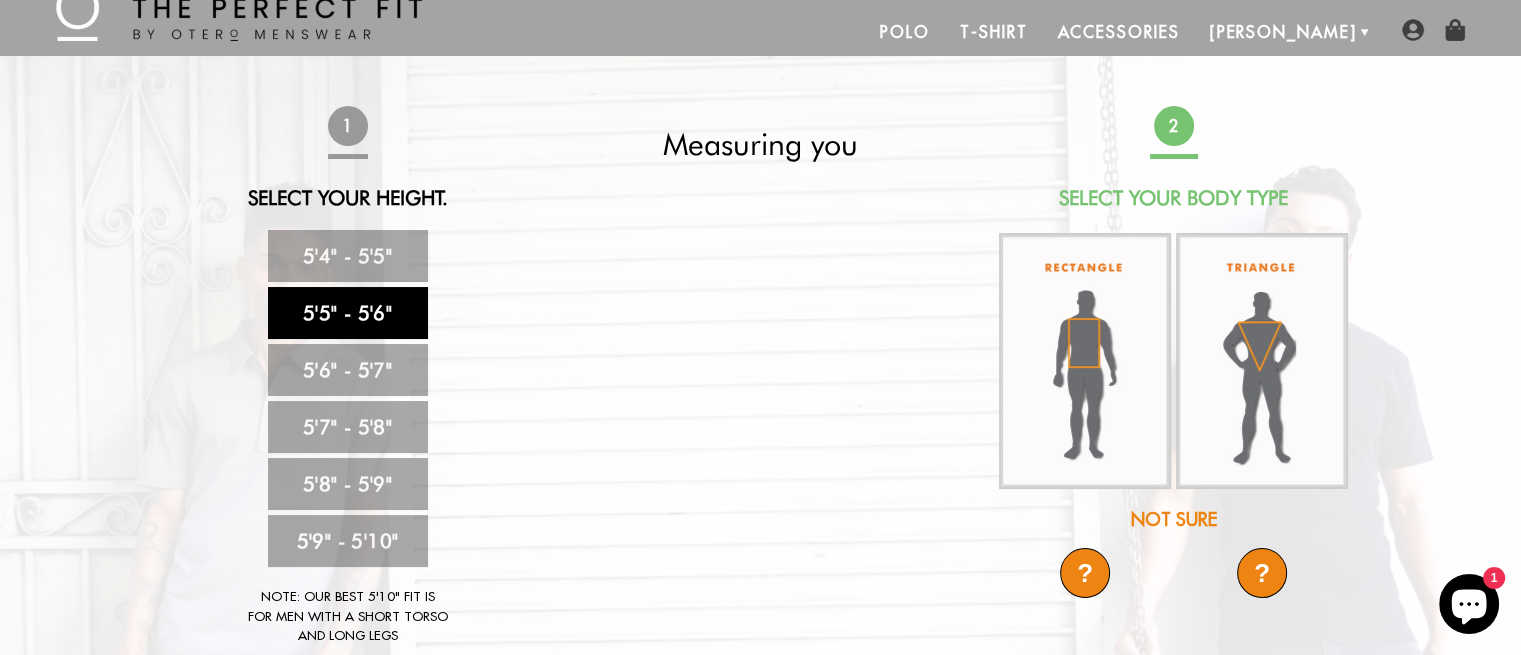 scroll, scrollTop: 75, scrollLeft: 0, axis: vertical 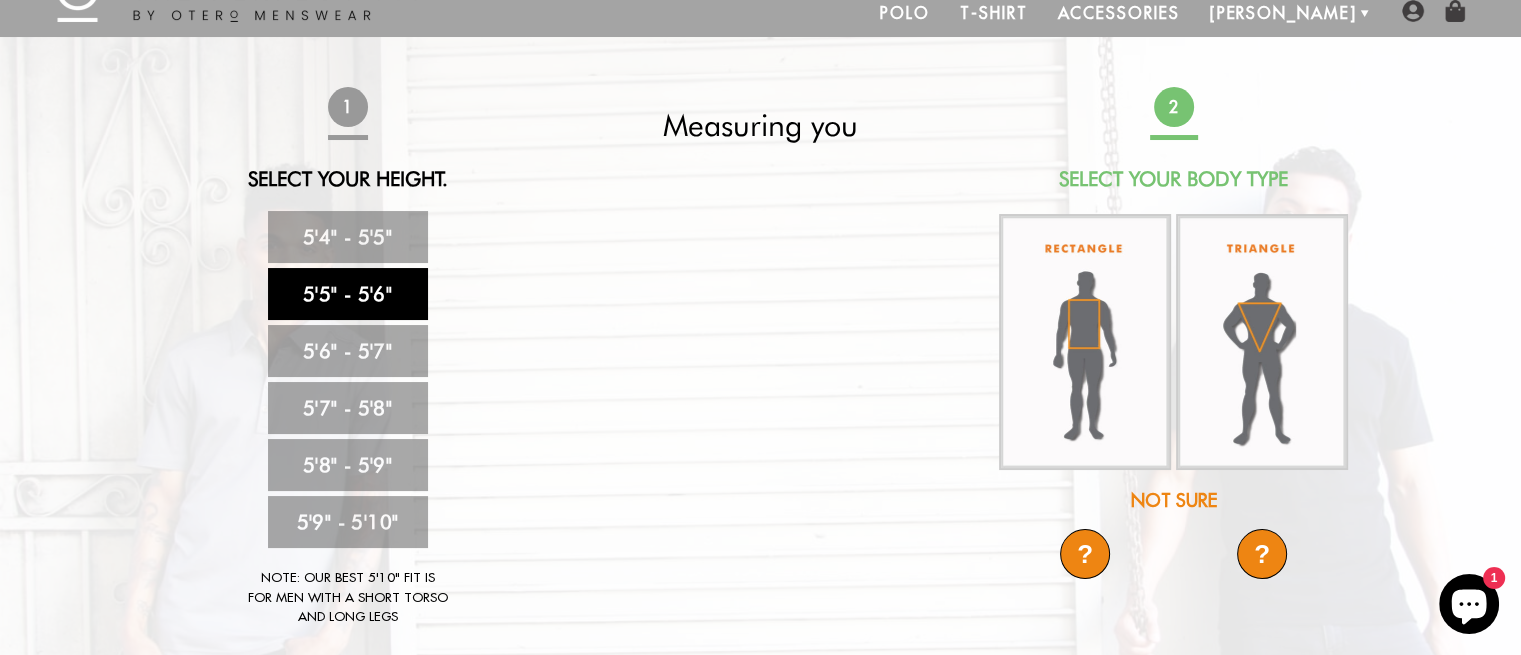 click on "?" at bounding box center [1085, 554] 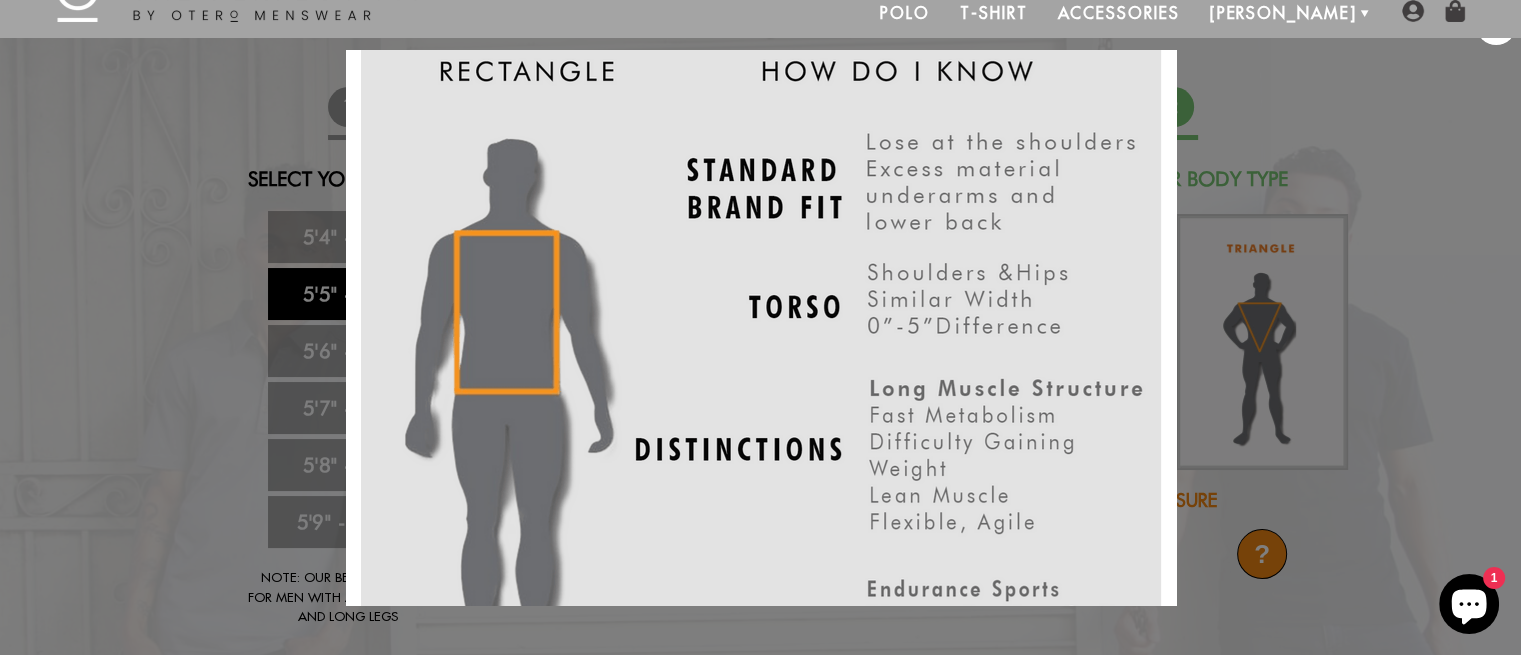 scroll, scrollTop: 0, scrollLeft: 0, axis: both 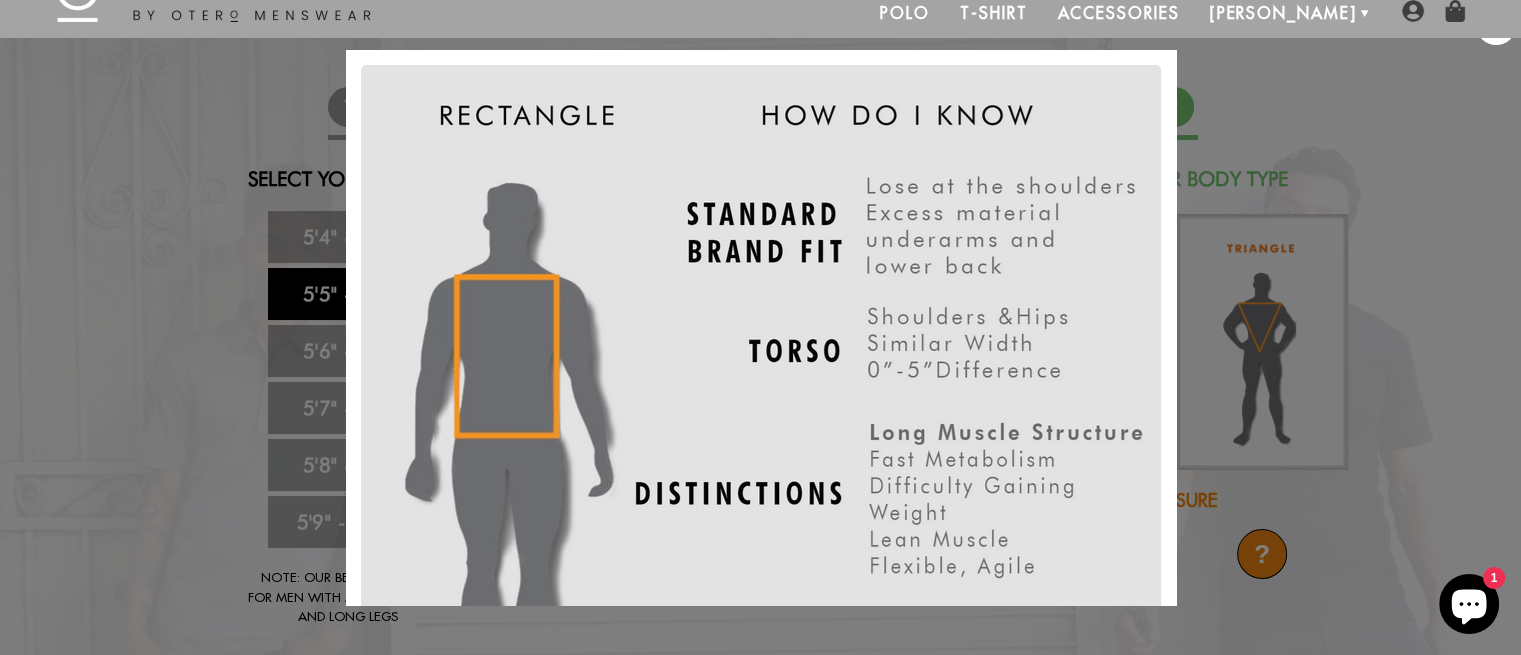 click on "X" at bounding box center (760, 327) 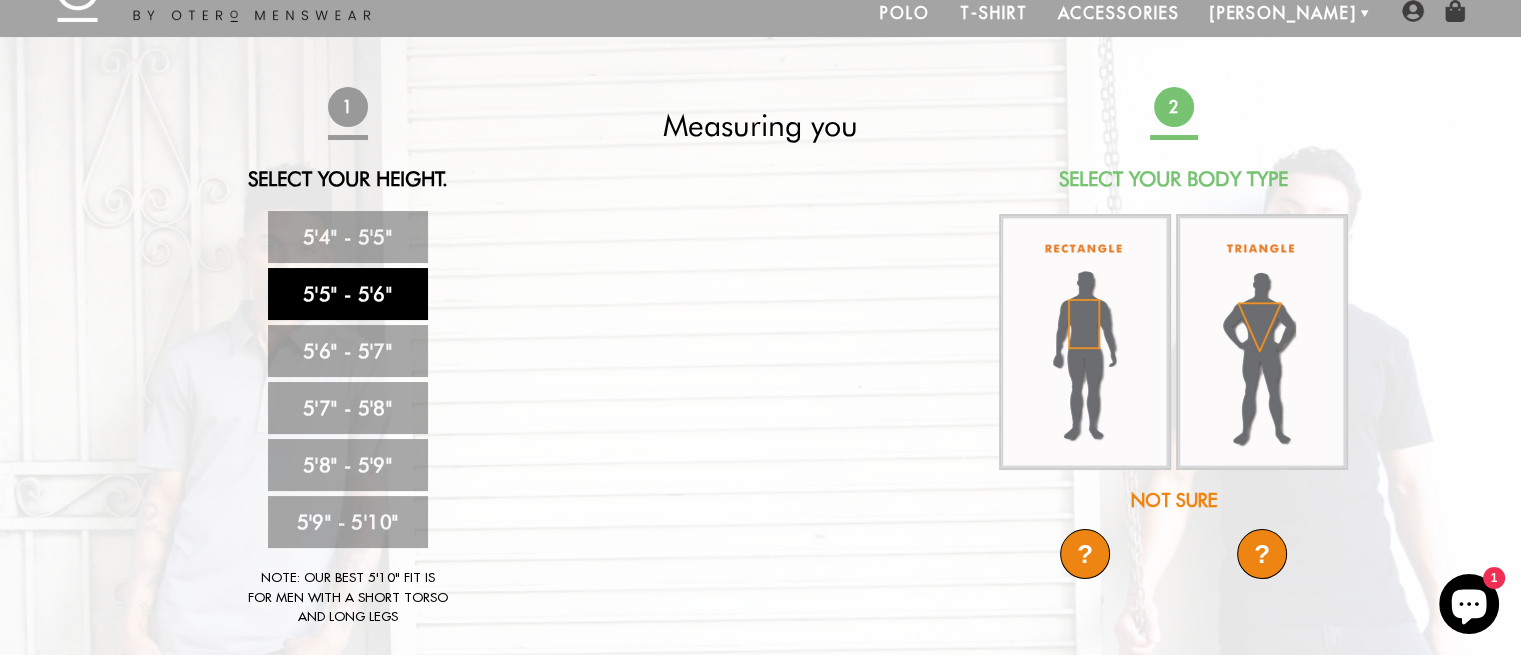 click on "Not Sure" at bounding box center (1174, 500) 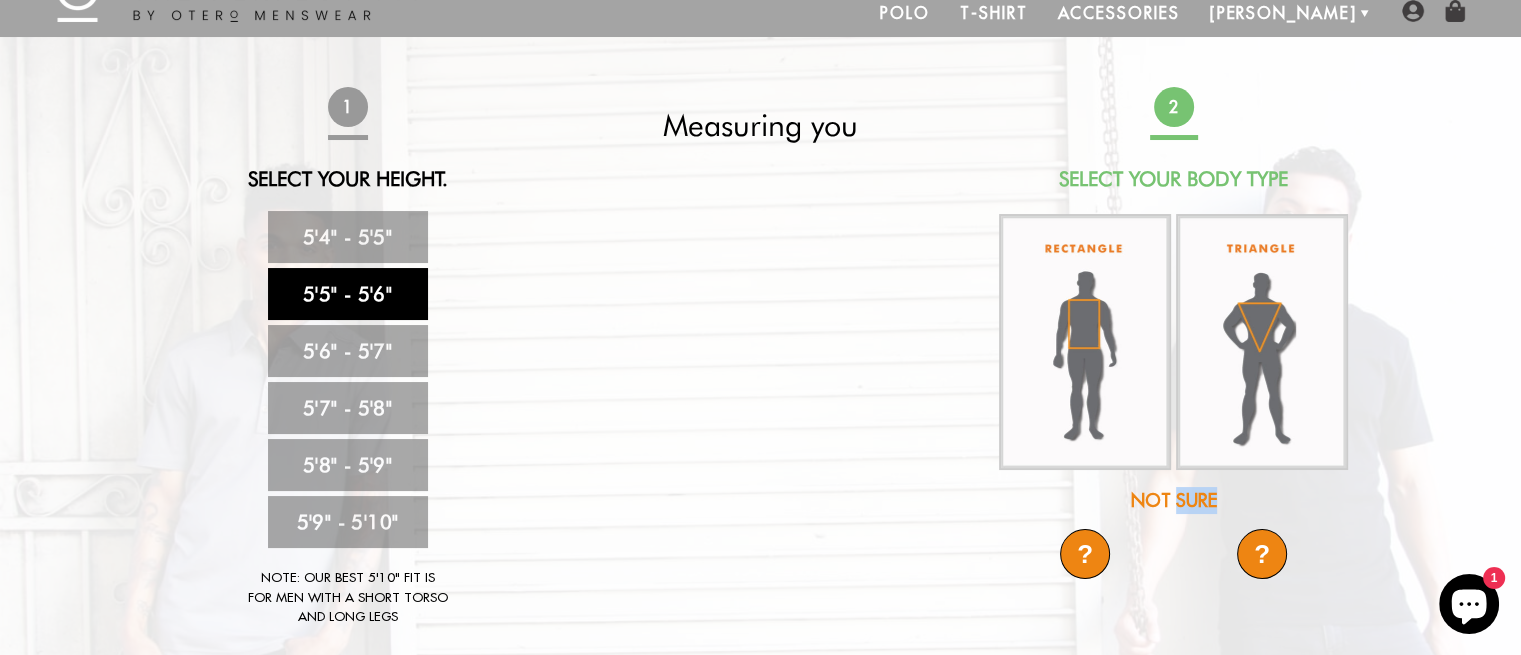 click on "Not Sure" at bounding box center [1174, 500] 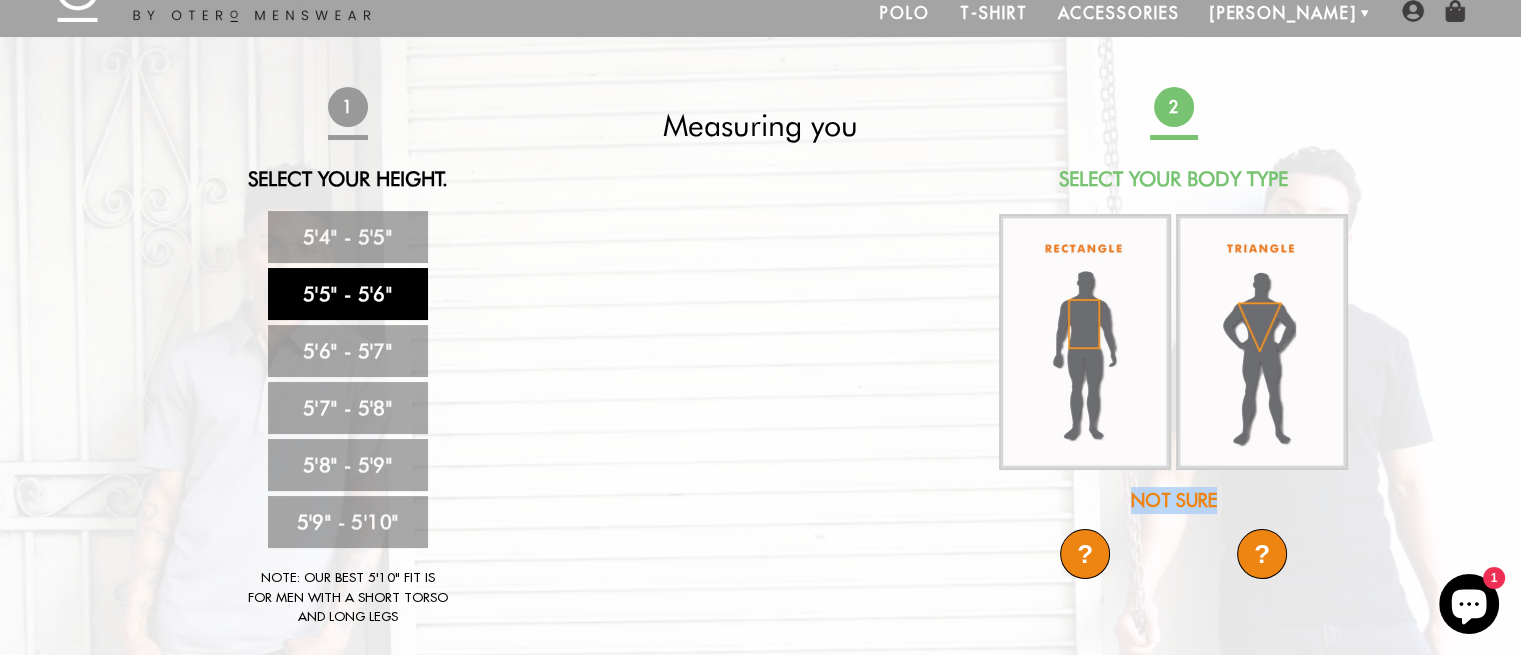 click on "Not Sure" at bounding box center (1174, 500) 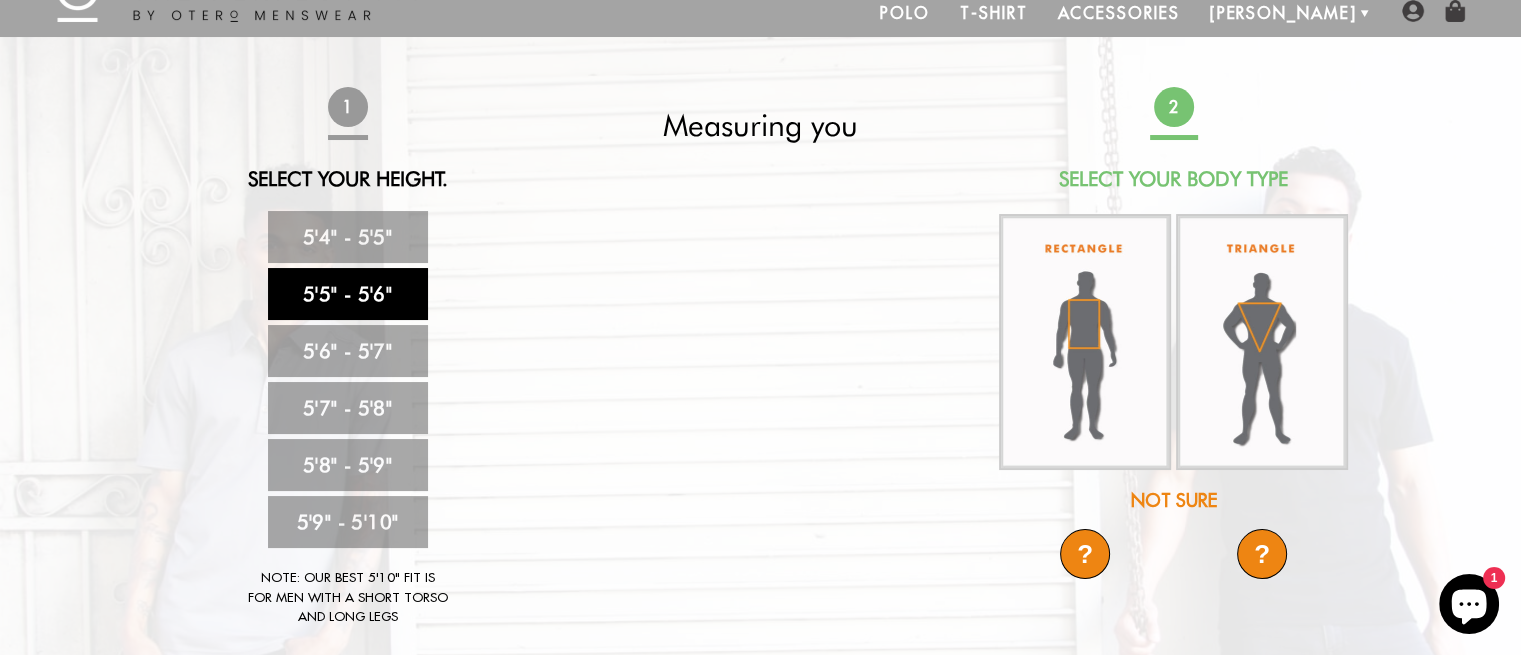 click on "?" at bounding box center (1085, 554) 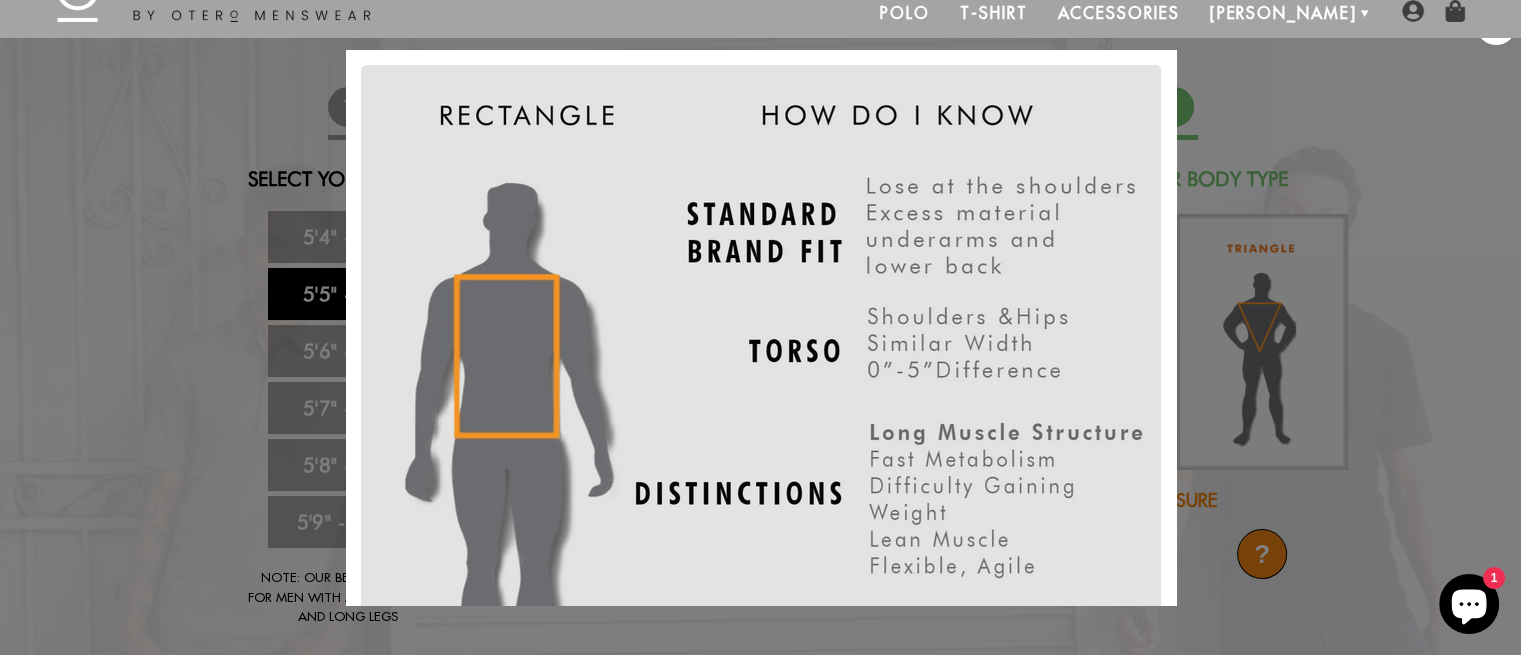 click on "X" at bounding box center (760, 327) 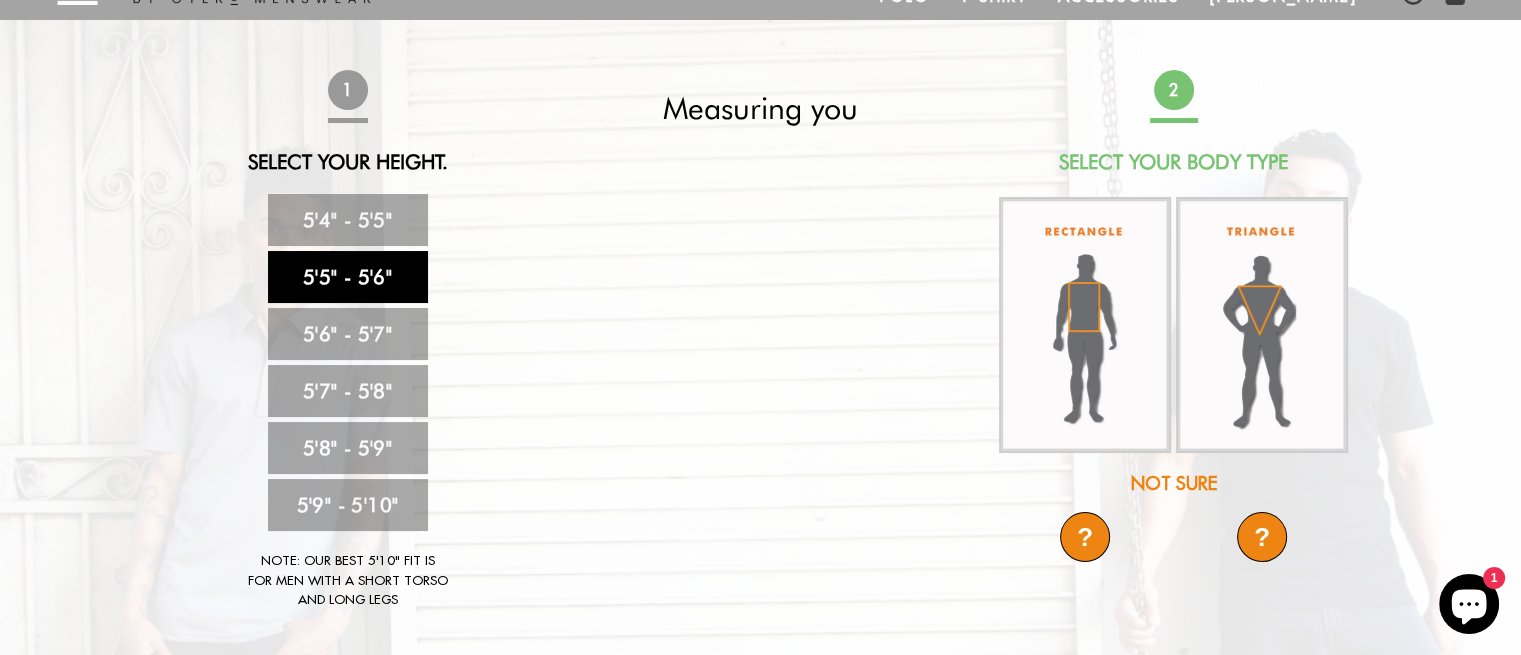 scroll, scrollTop: 127, scrollLeft: 0, axis: vertical 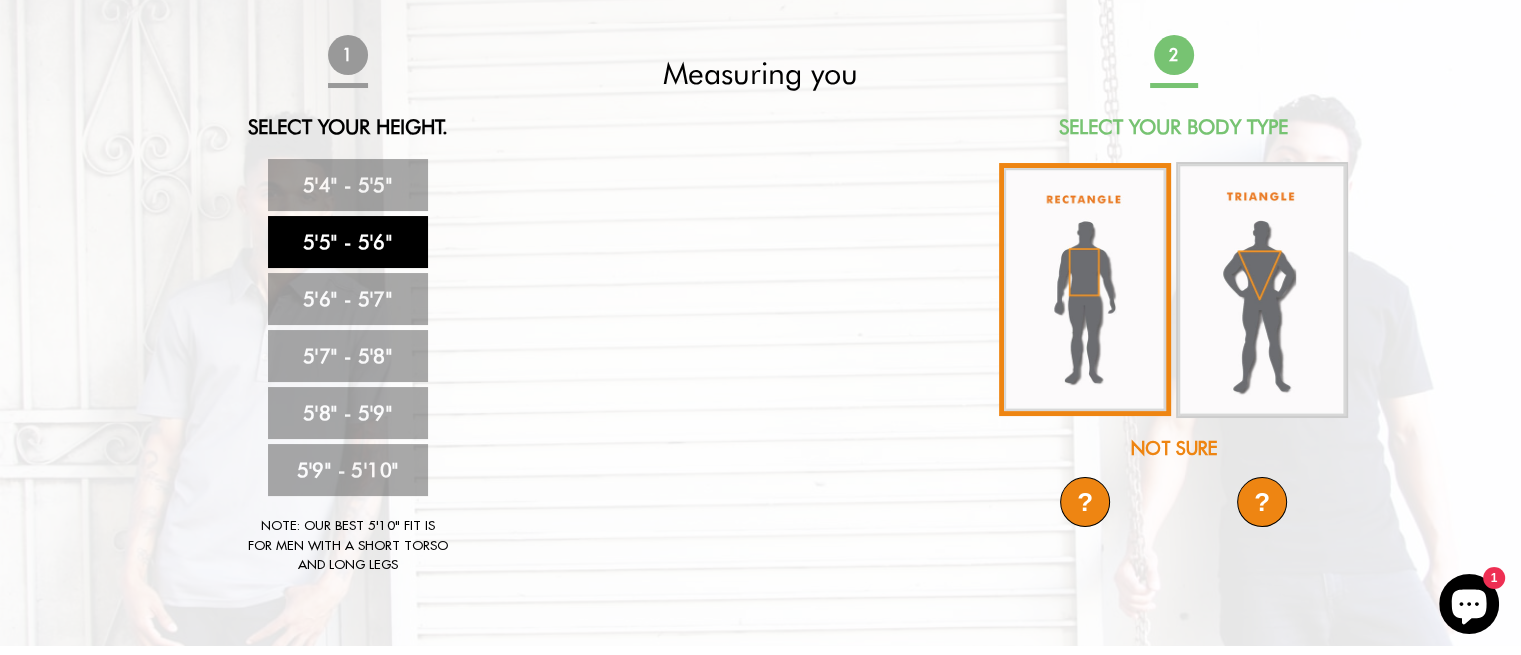 click at bounding box center [1085, 289] 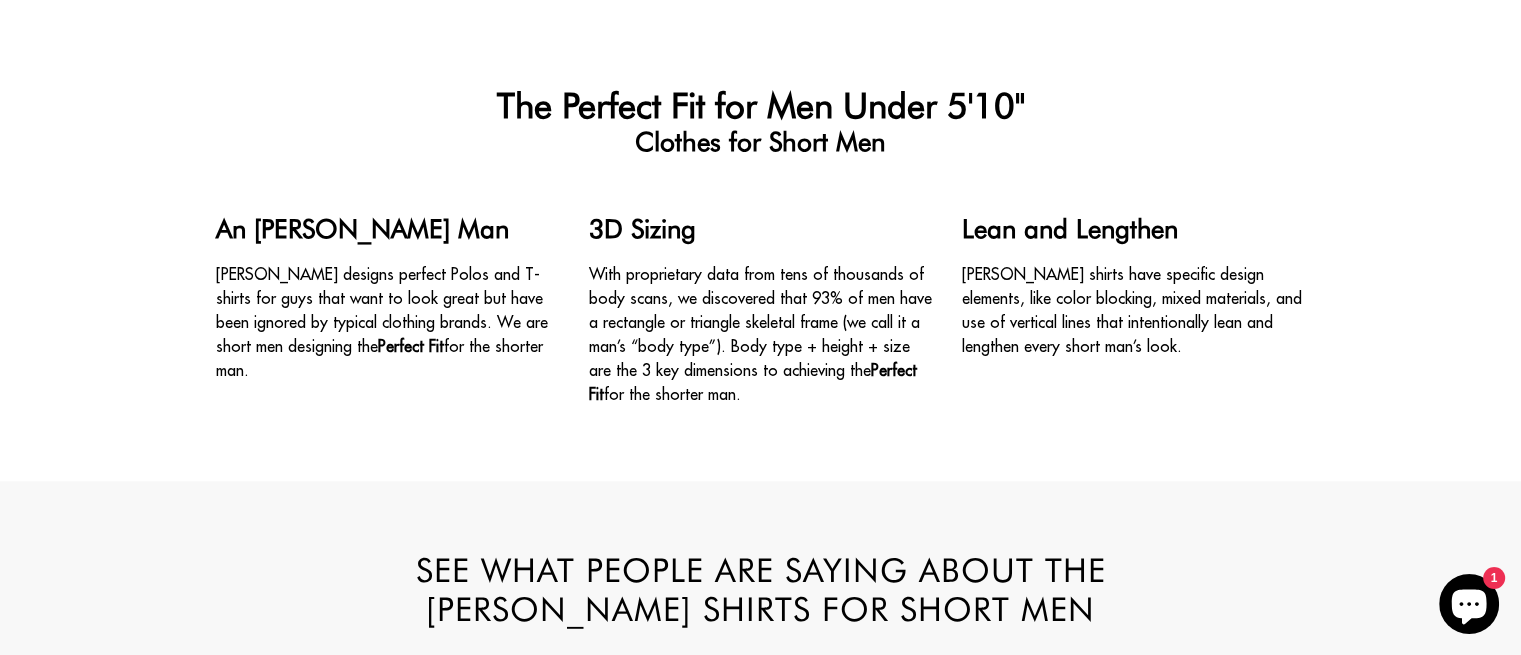 scroll, scrollTop: 1676, scrollLeft: 0, axis: vertical 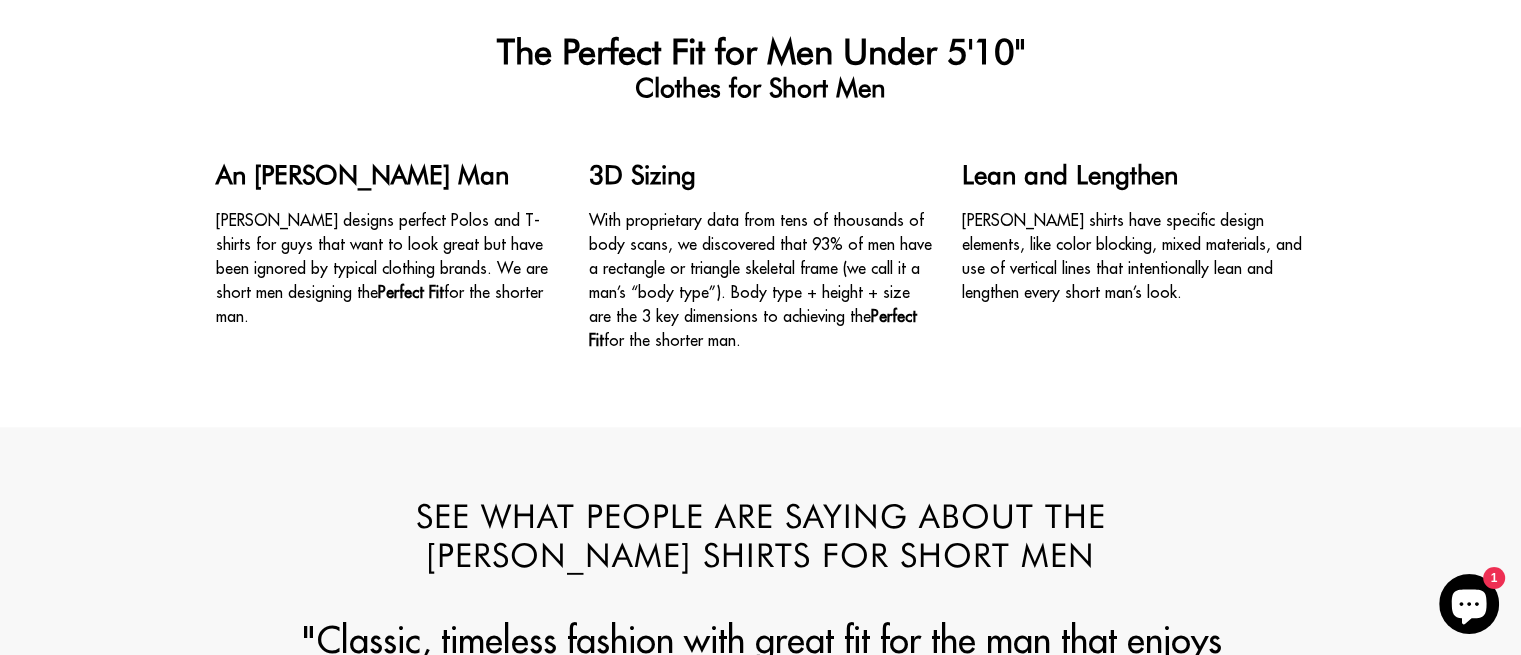 drag, startPoint x: 644, startPoint y: 178, endPoint x: 764, endPoint y: 187, distance: 120.33703 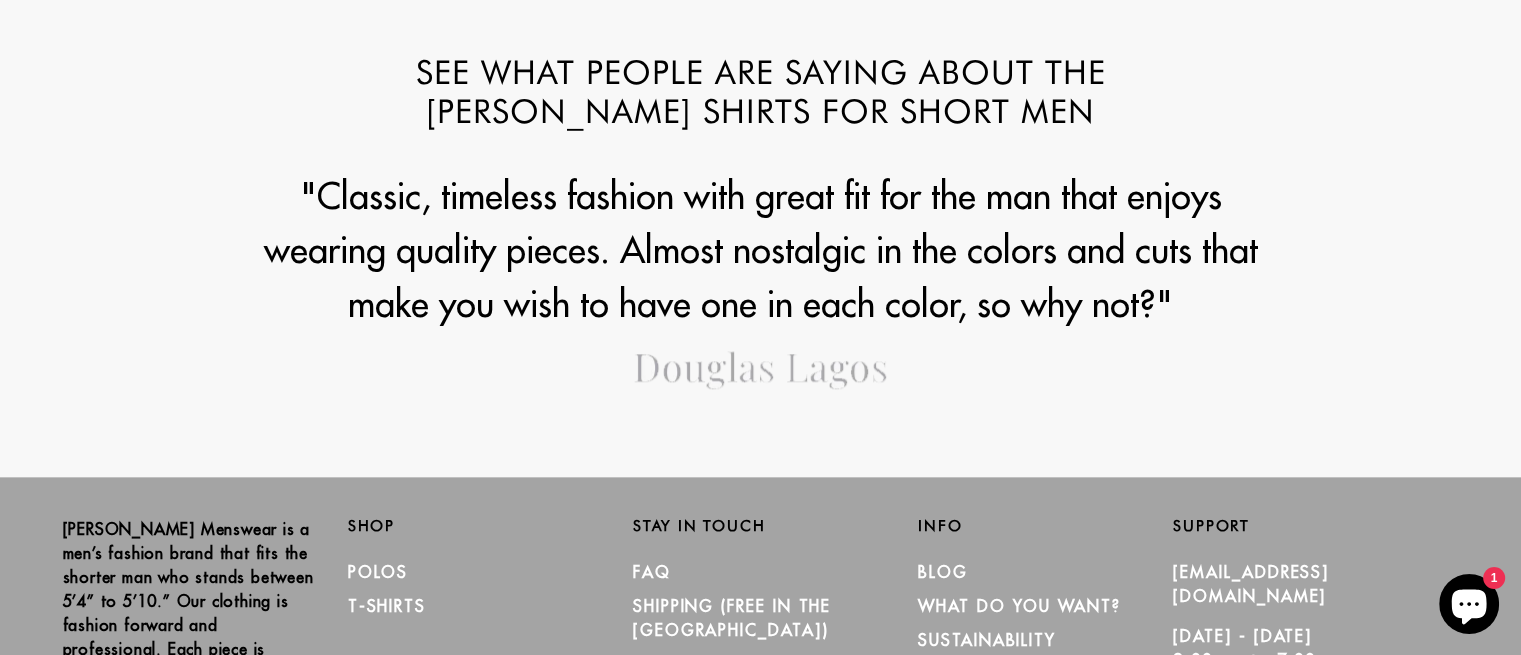 scroll, scrollTop: 2124, scrollLeft: 0, axis: vertical 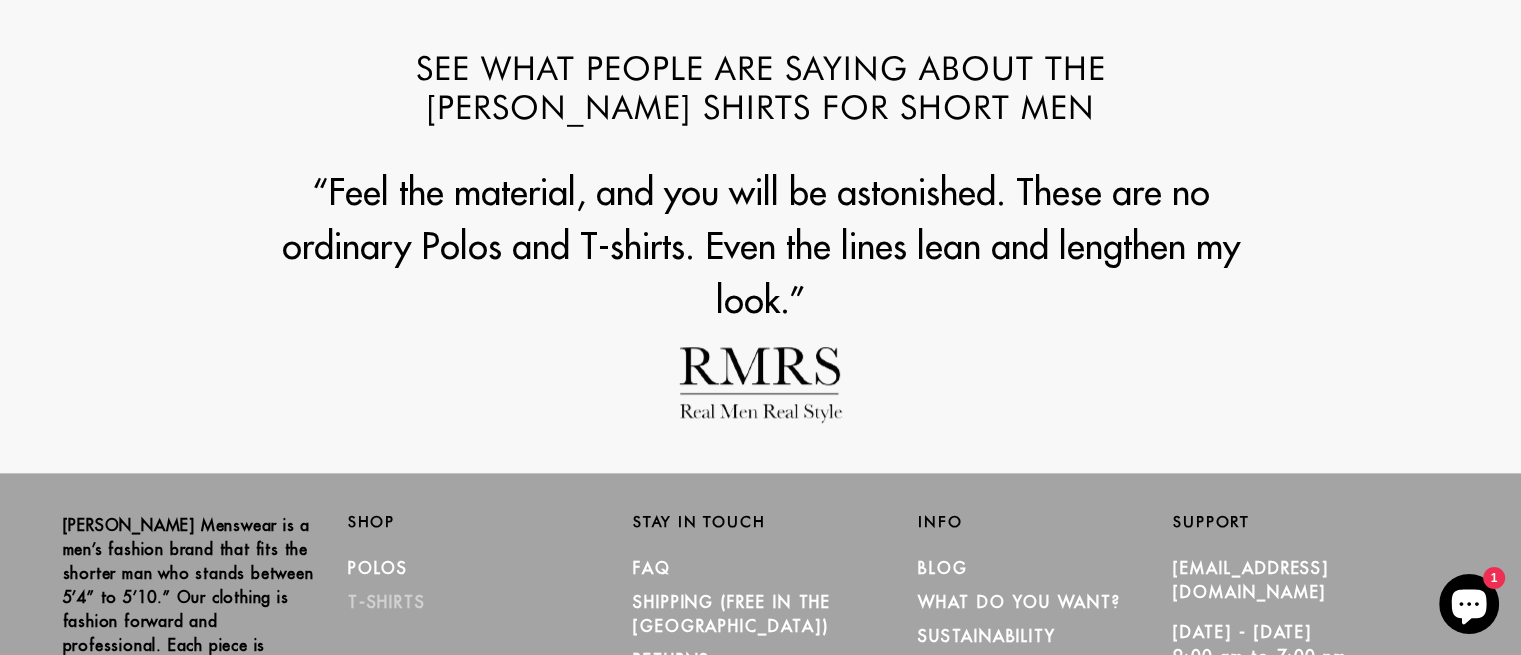 click on "T-Shirts" at bounding box center (387, 602) 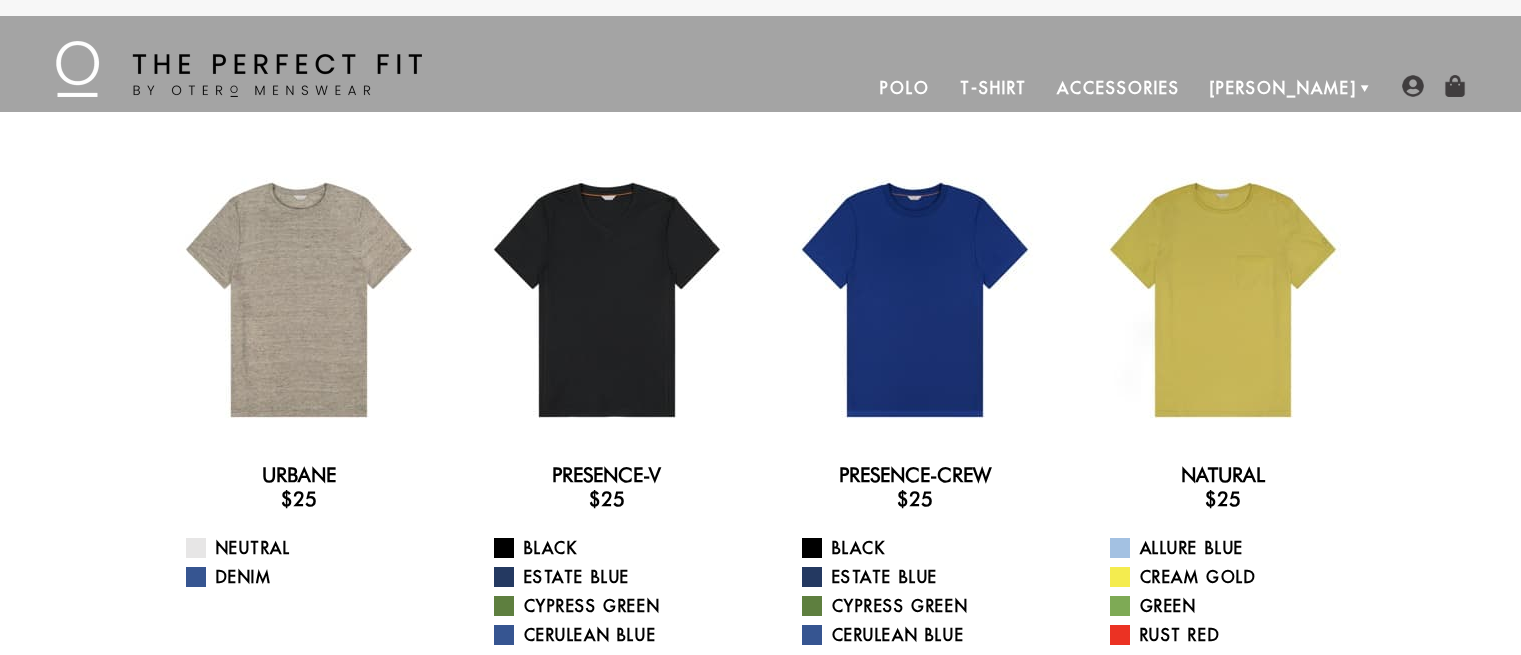 scroll, scrollTop: 0, scrollLeft: 0, axis: both 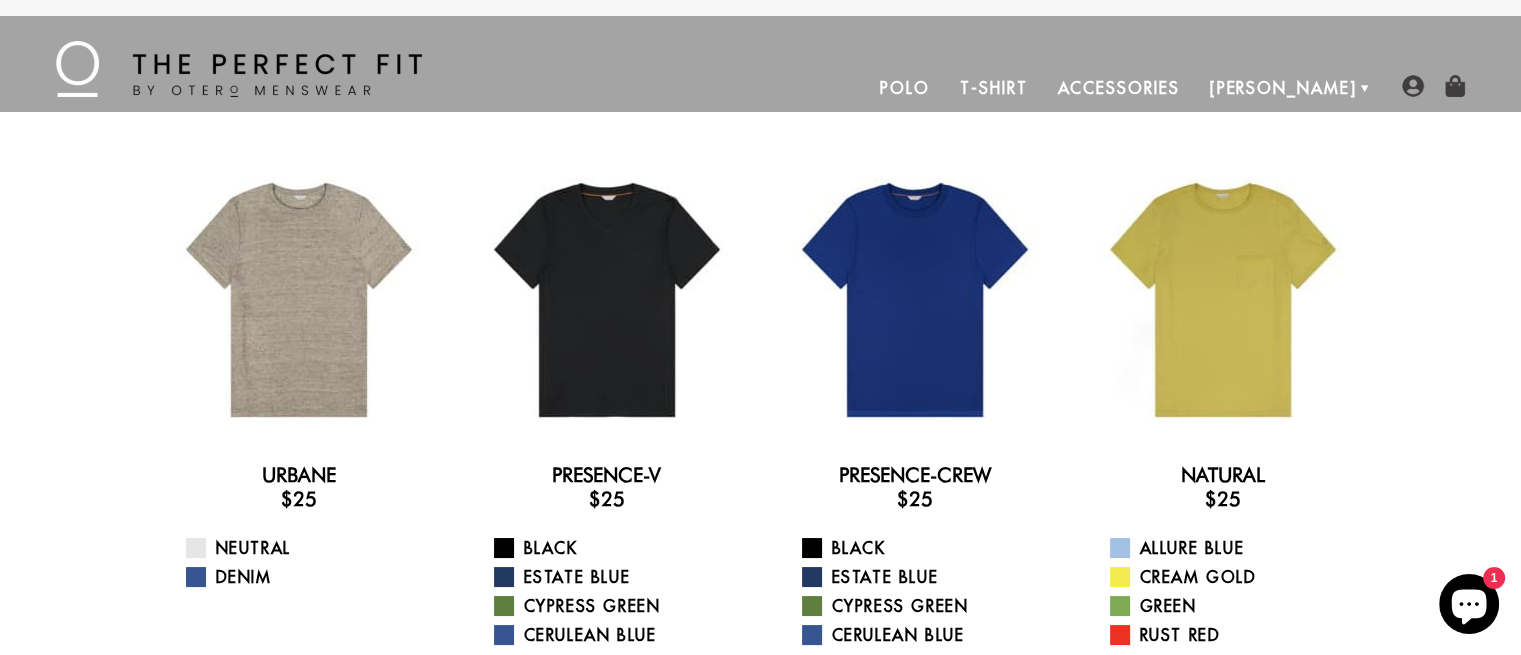 click on "T-Shirt" at bounding box center [993, 88] 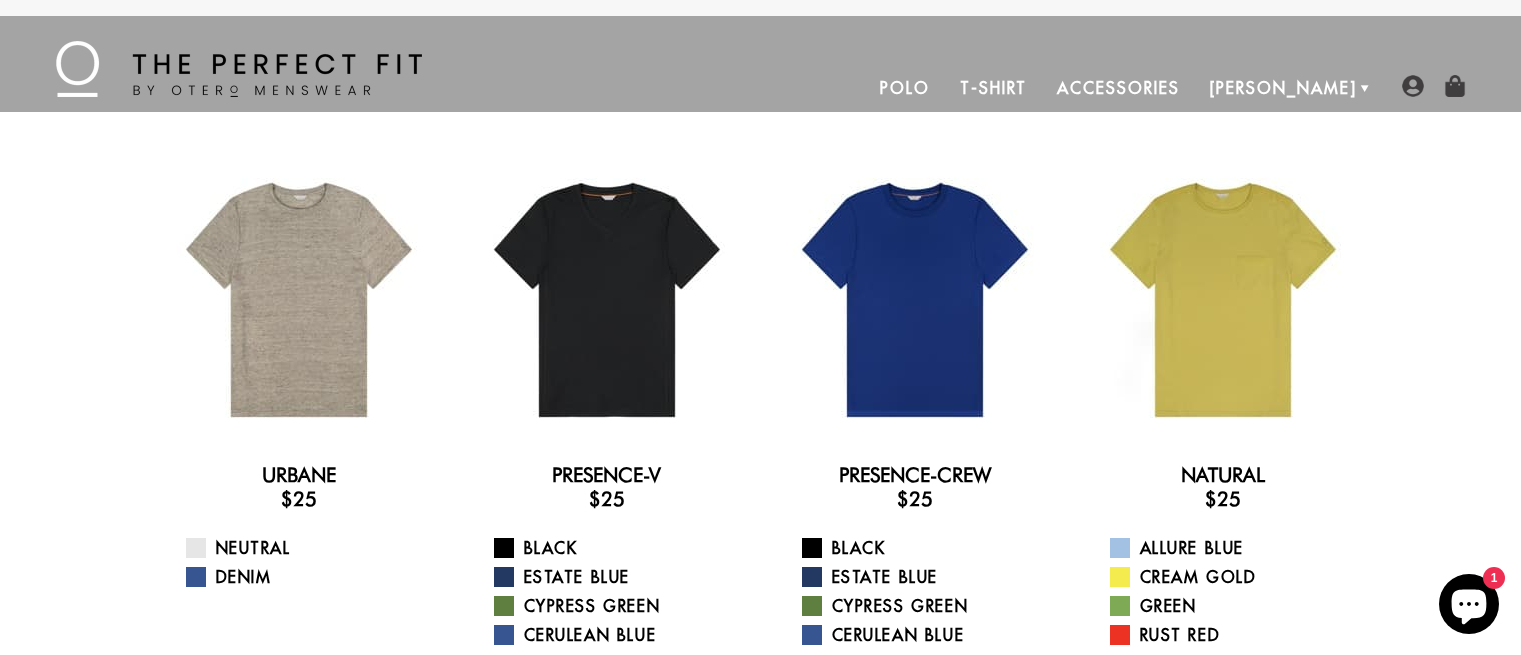 scroll, scrollTop: 0, scrollLeft: 0, axis: both 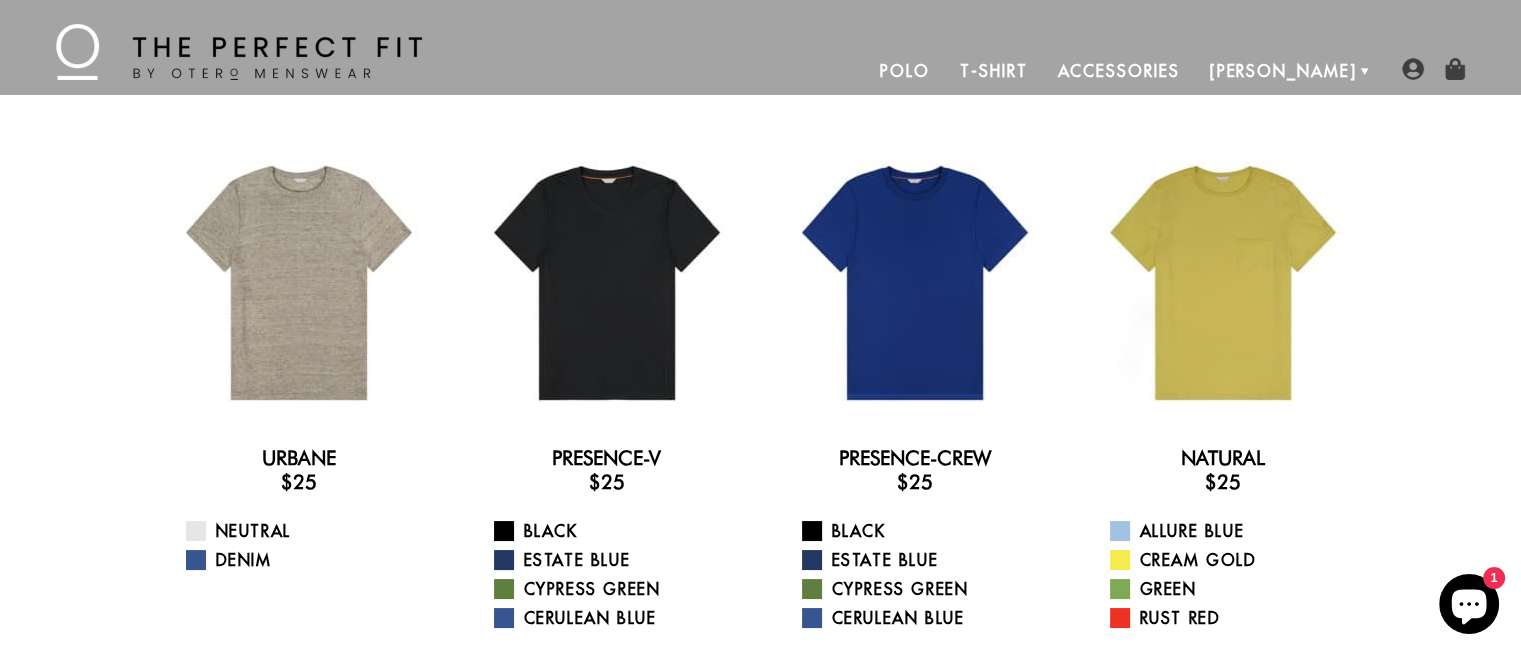 click on "T-Shirt" at bounding box center (993, 71) 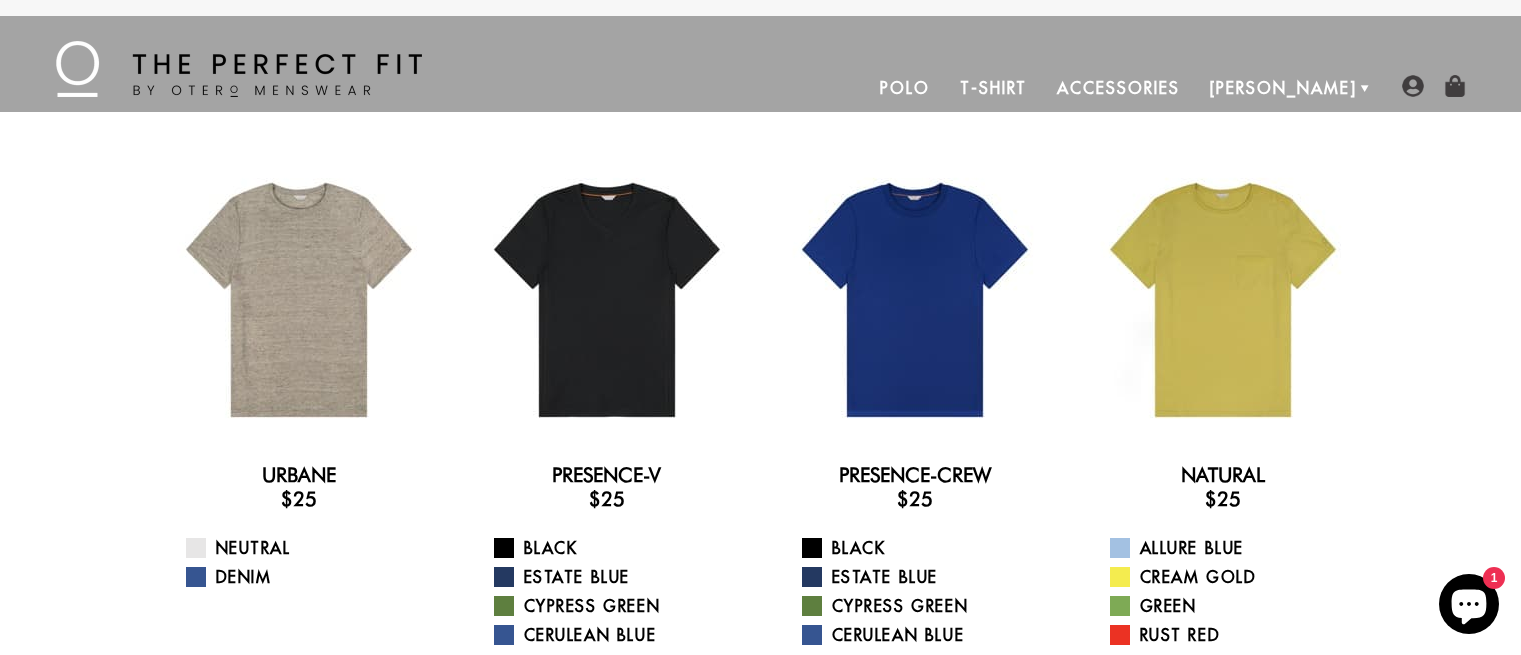 scroll, scrollTop: 0, scrollLeft: 0, axis: both 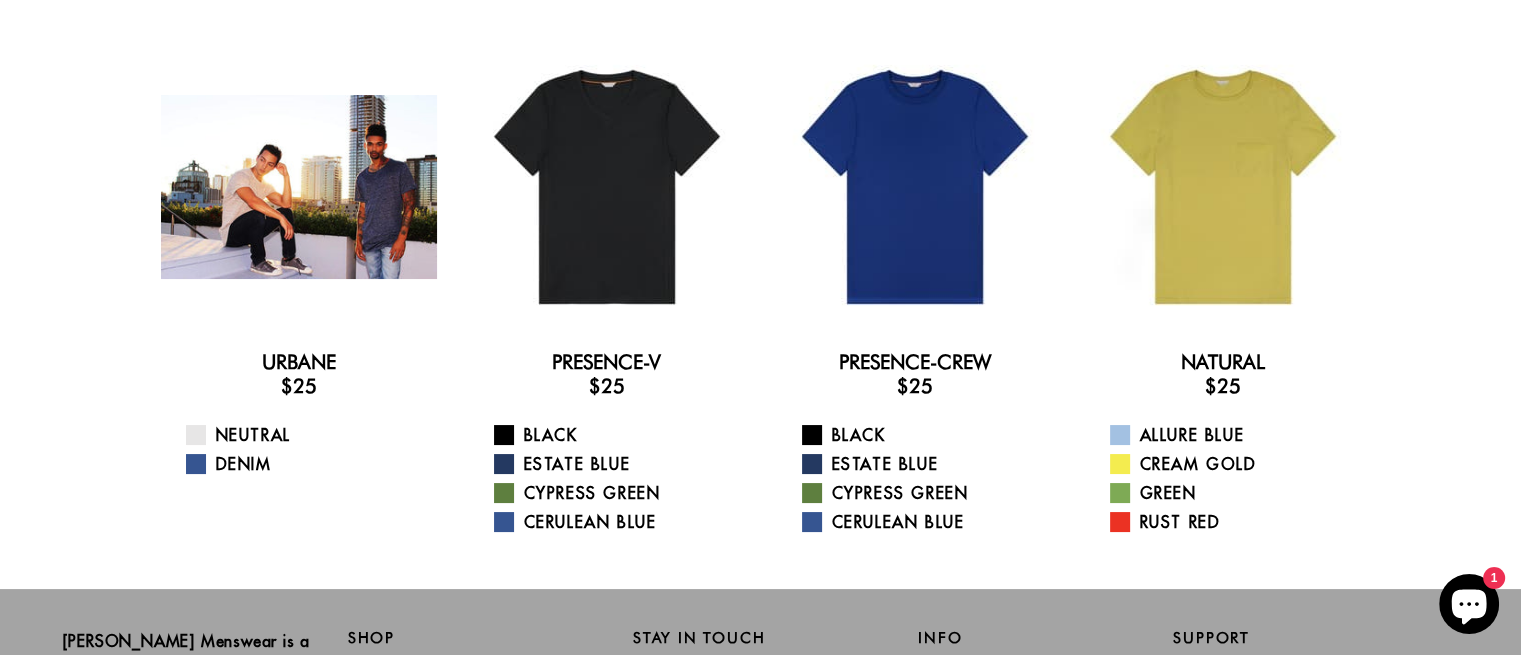 click at bounding box center (299, 187) 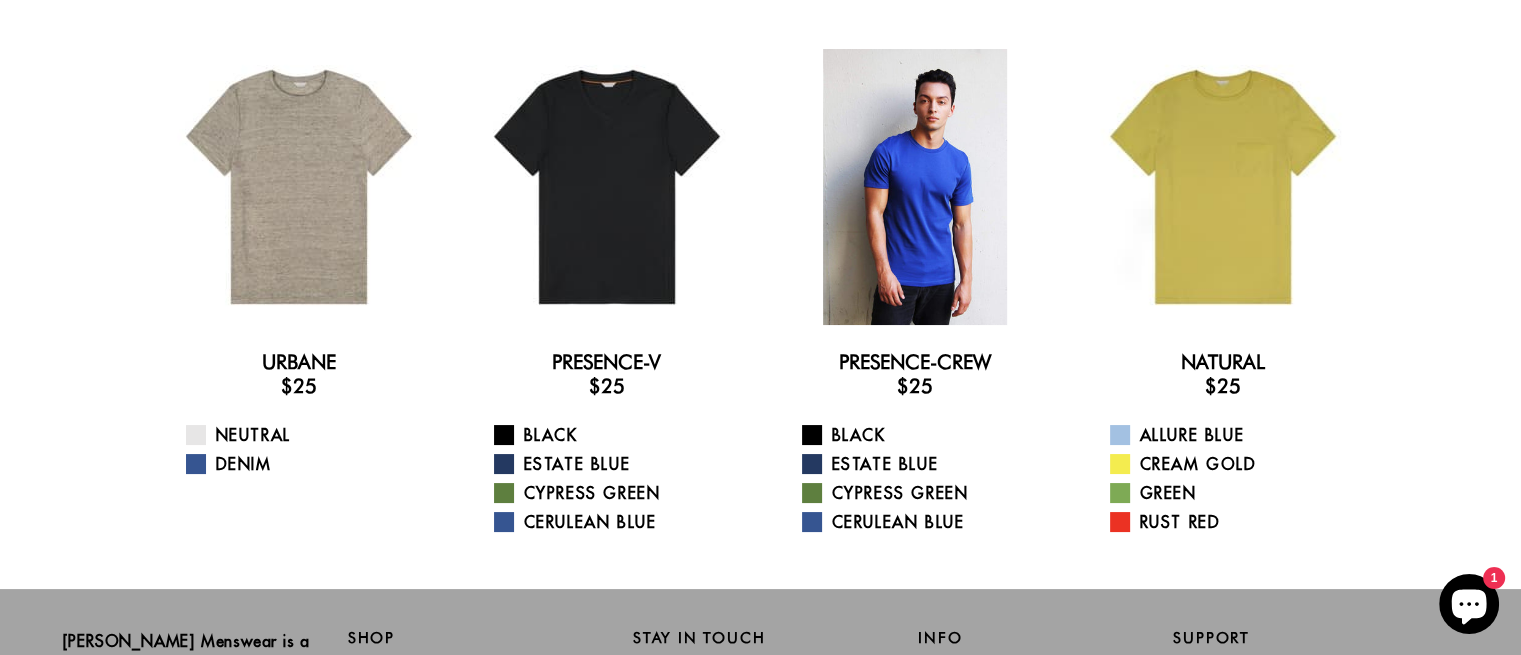 click at bounding box center [915, 187] 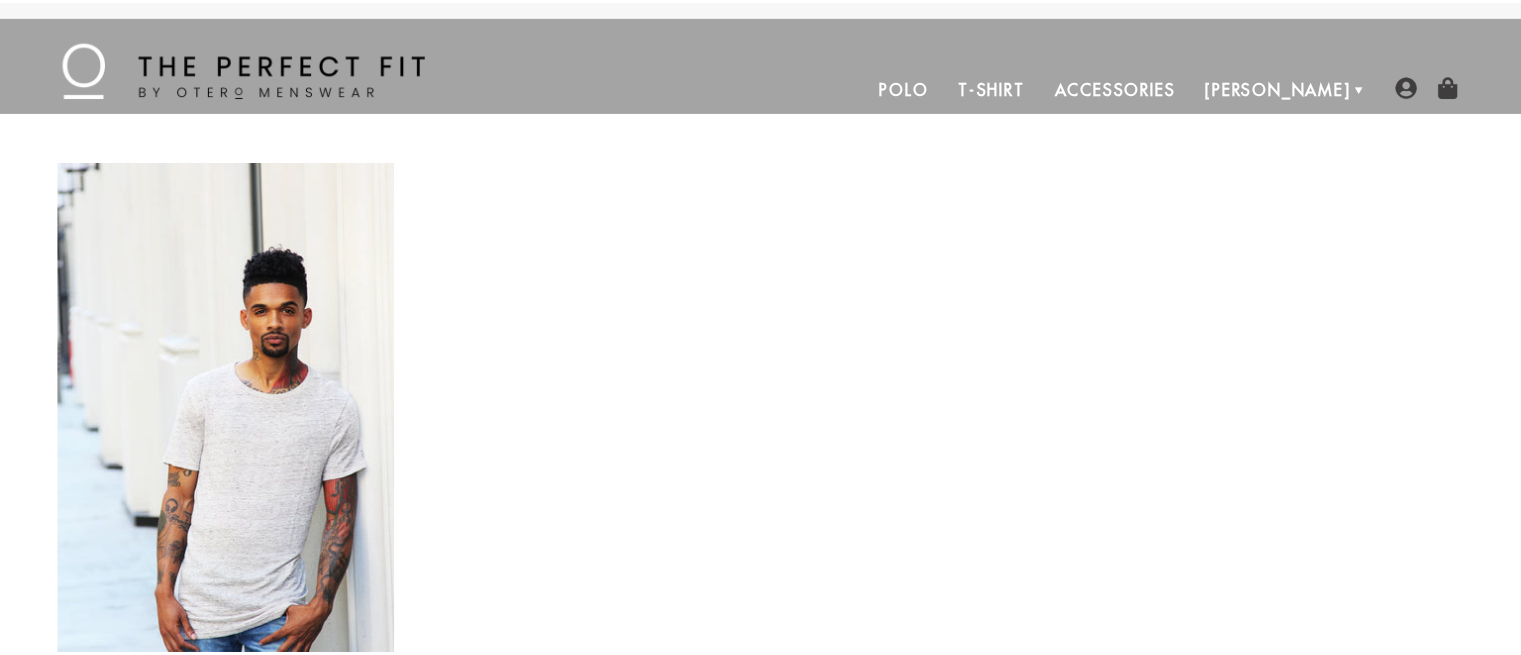 scroll, scrollTop: 0, scrollLeft: 0, axis: both 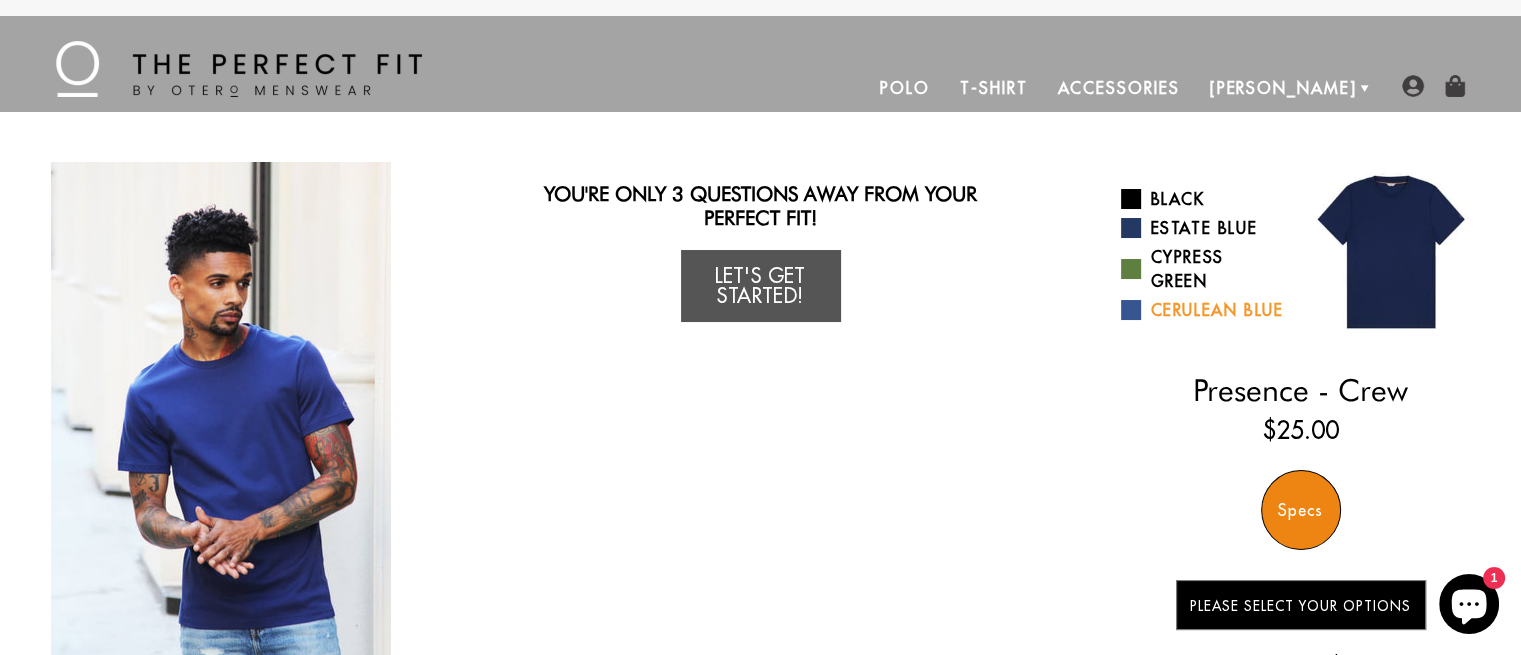 click at bounding box center [1131, 310] 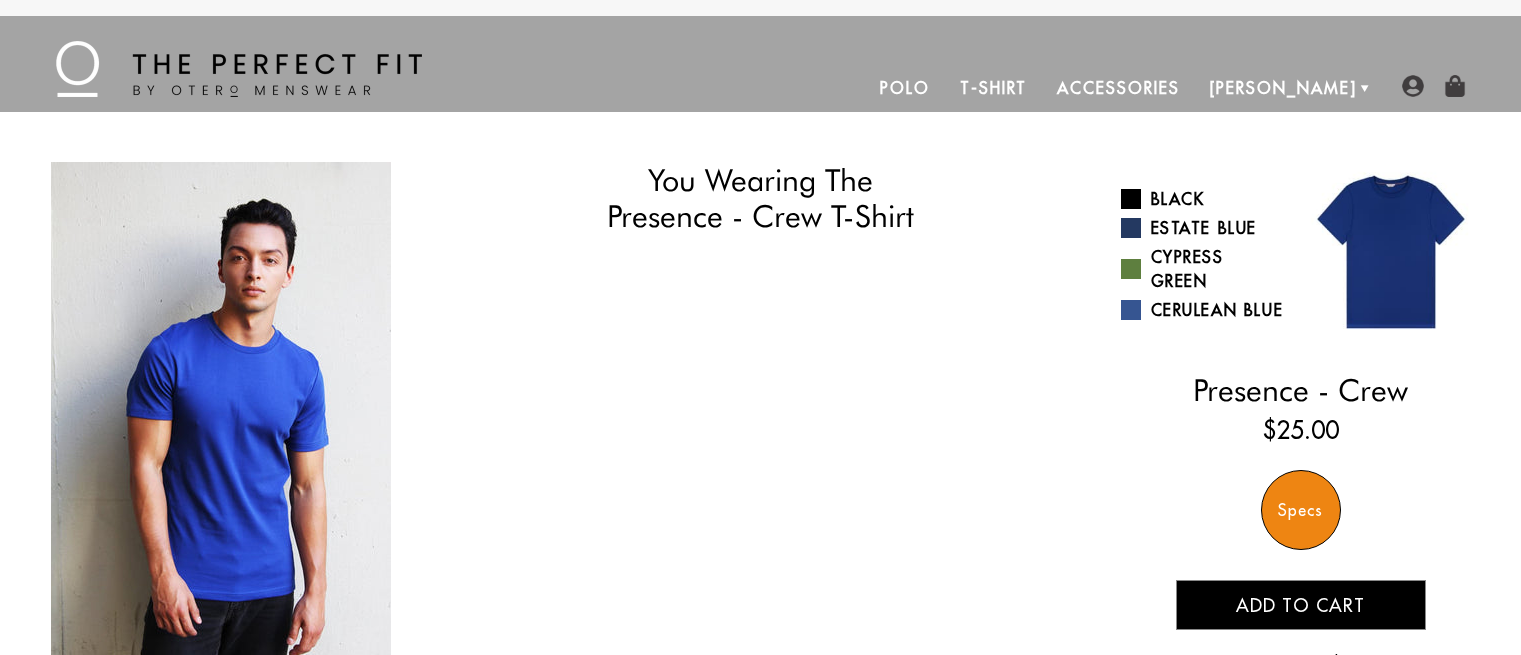 scroll, scrollTop: 0, scrollLeft: 0, axis: both 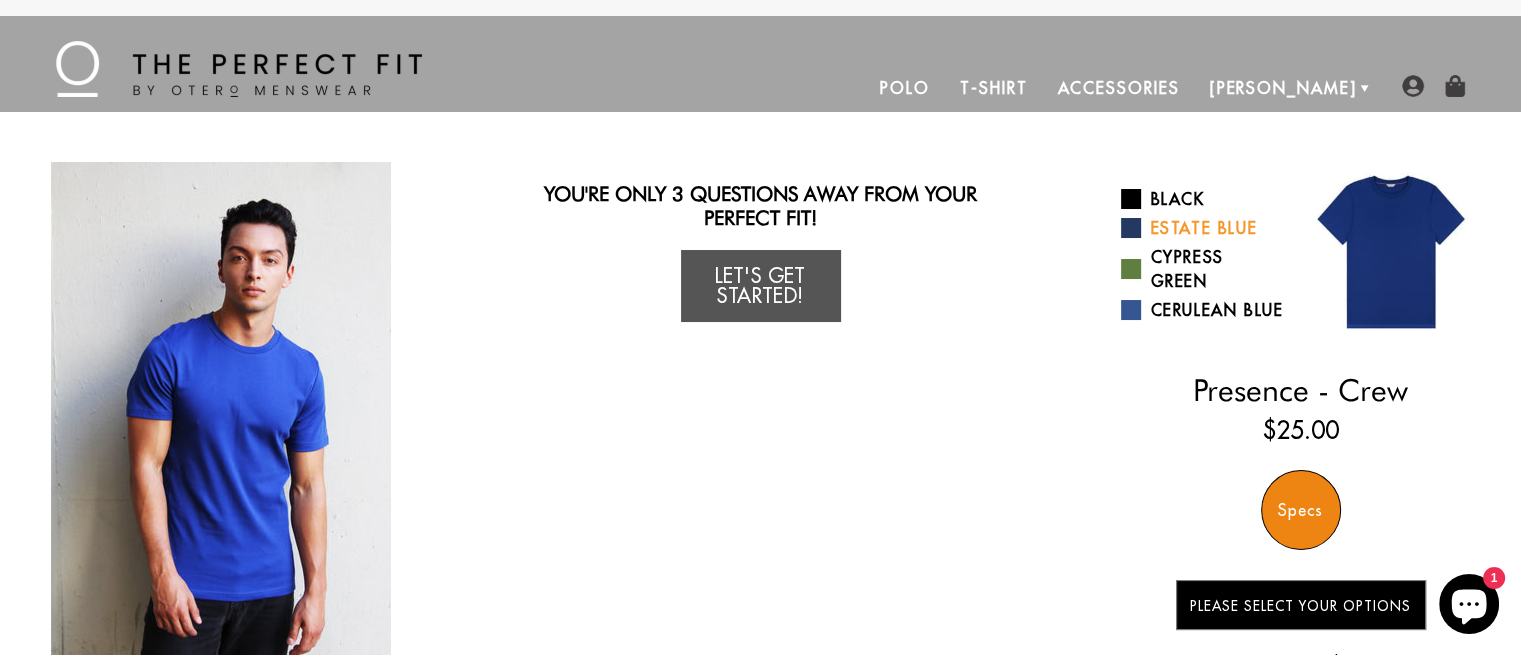 click on "Estate Blue" at bounding box center [1203, 228] 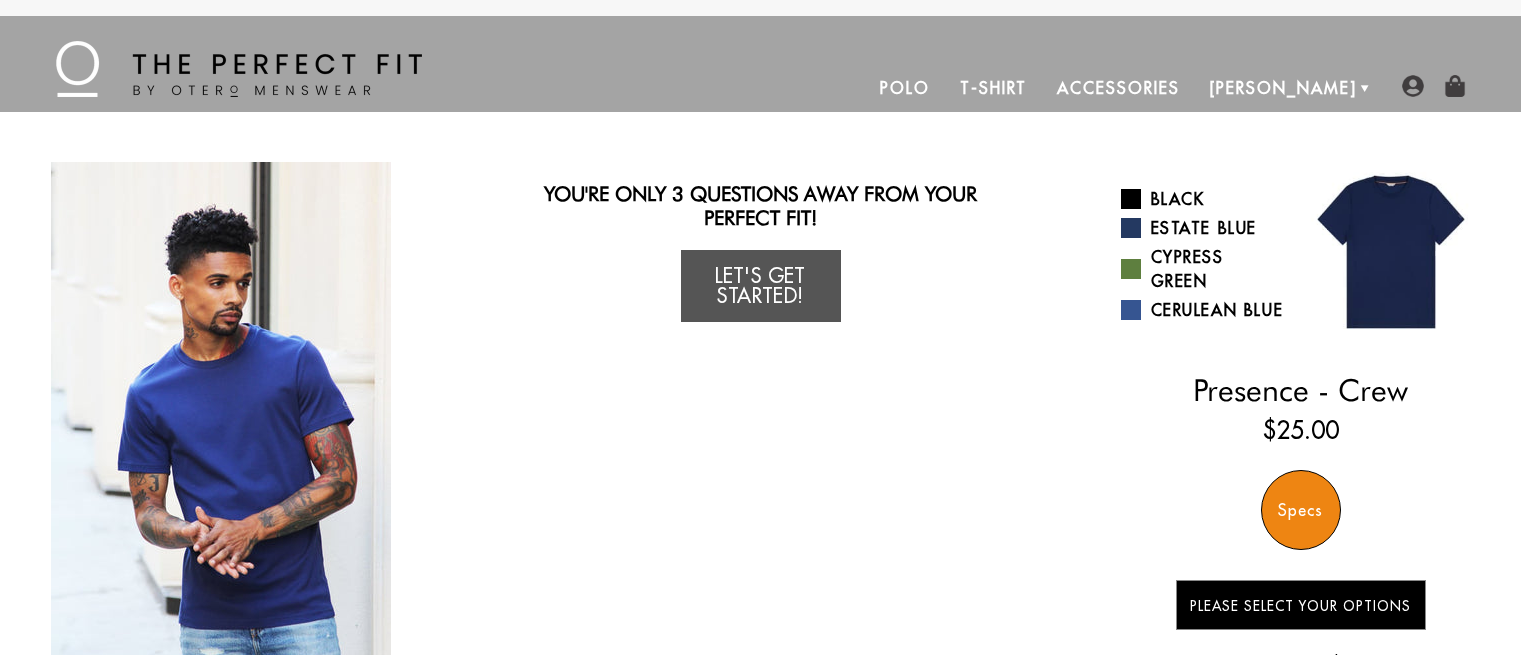 scroll, scrollTop: 0, scrollLeft: 0, axis: both 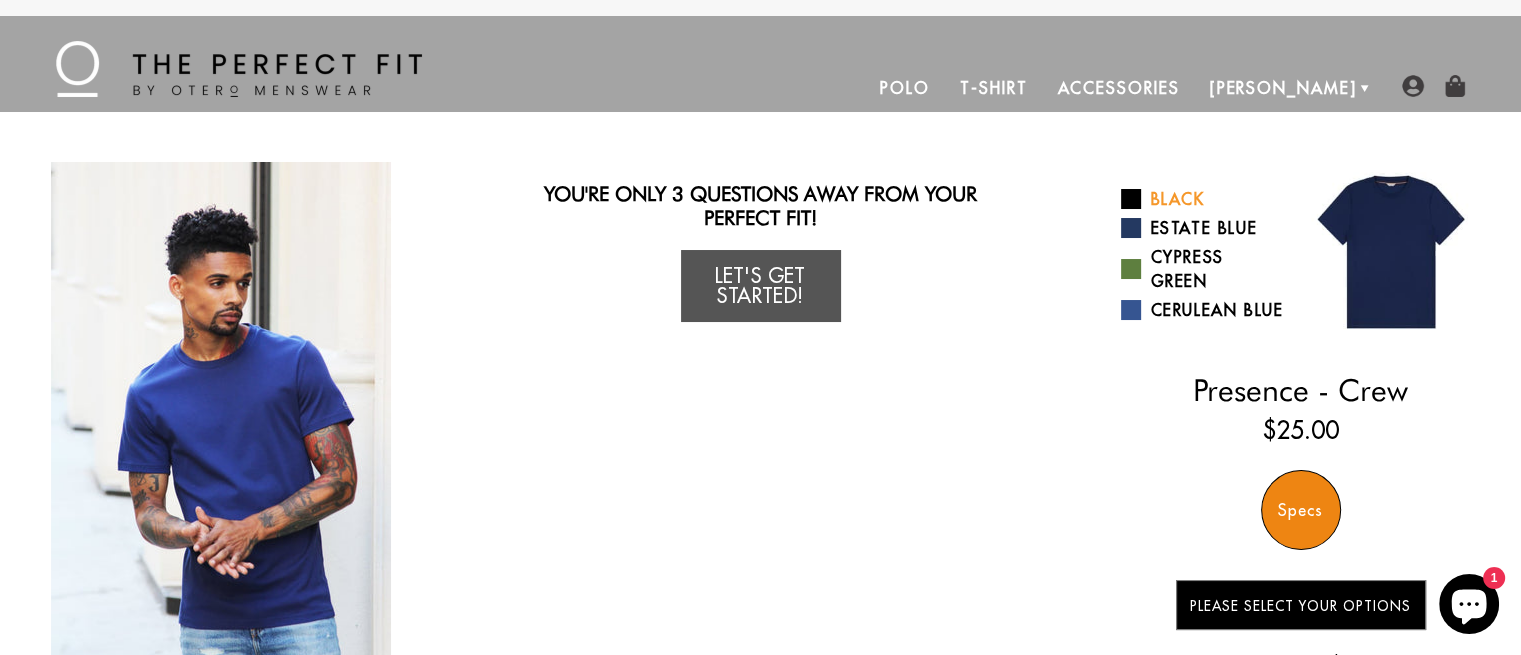 click on "Black" at bounding box center [1203, 199] 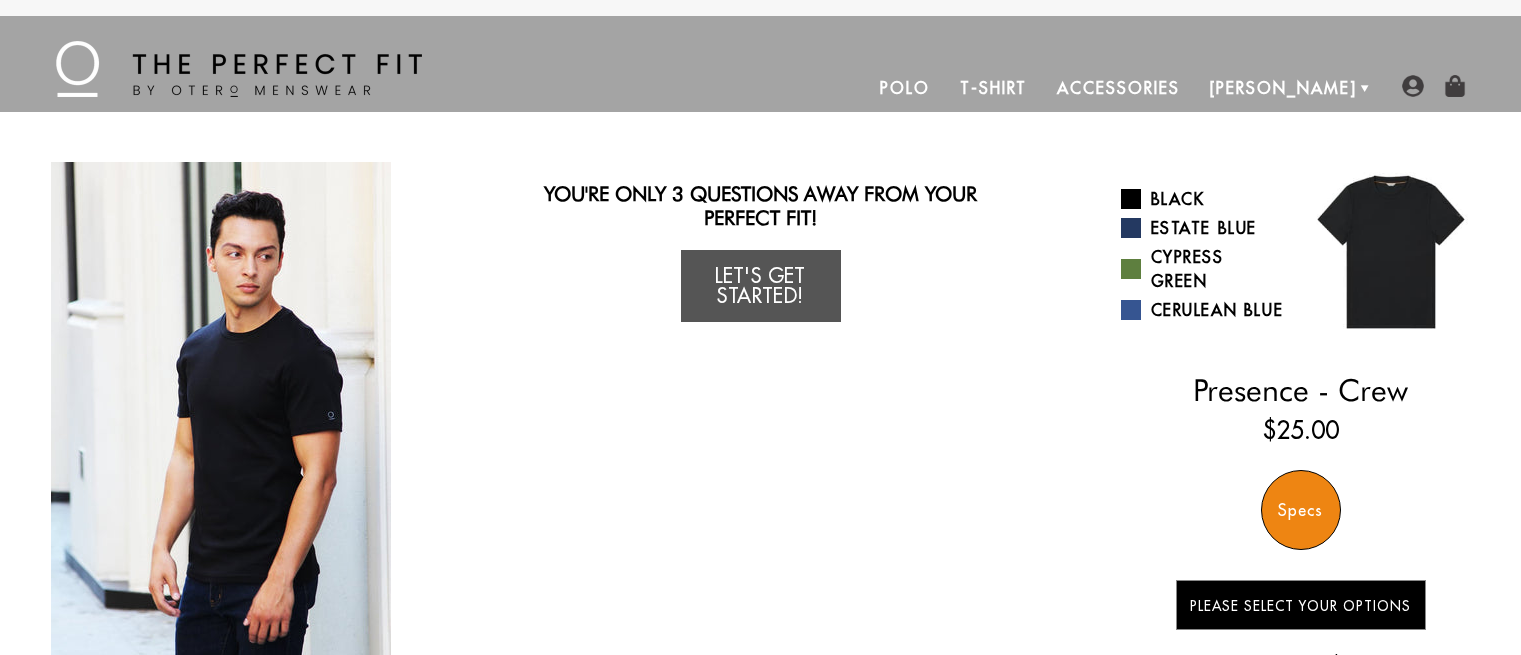 scroll, scrollTop: 0, scrollLeft: 0, axis: both 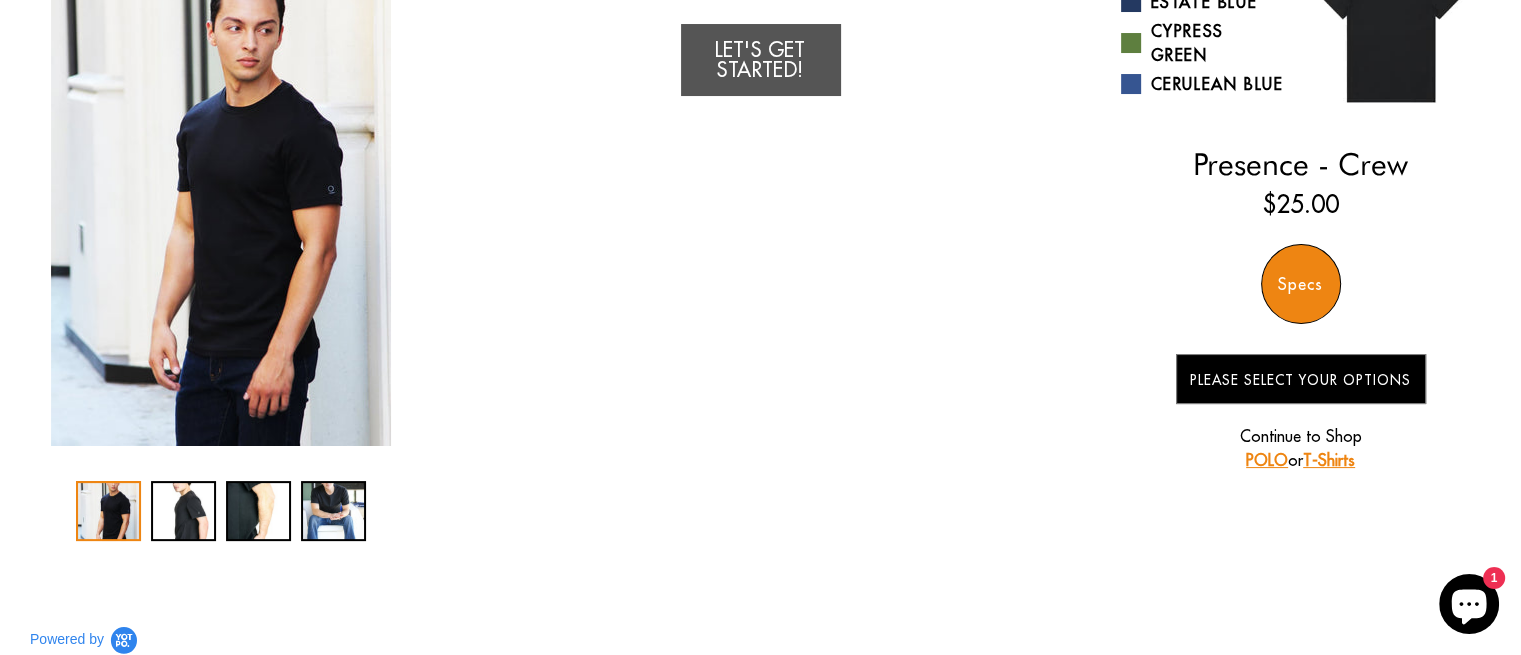 click on "T-Shirts" at bounding box center (1329, 460) 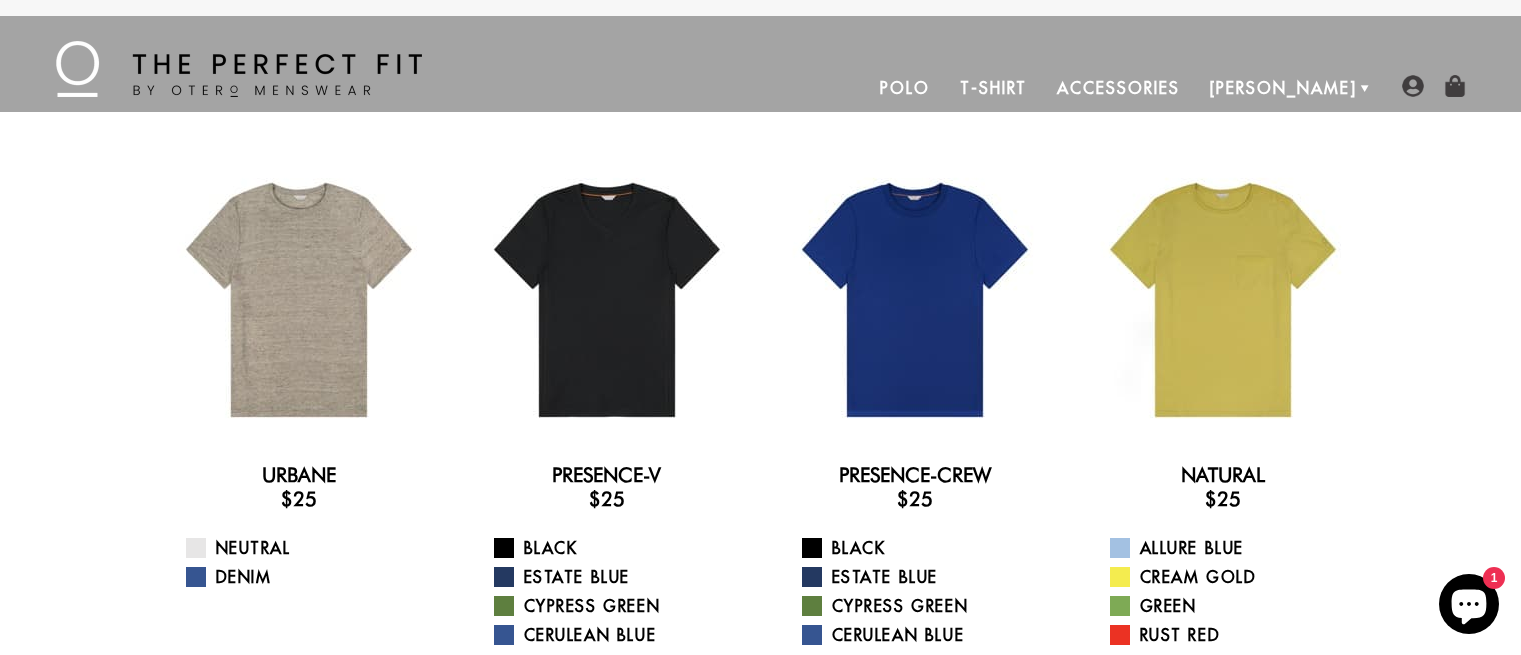 scroll, scrollTop: 0, scrollLeft: 0, axis: both 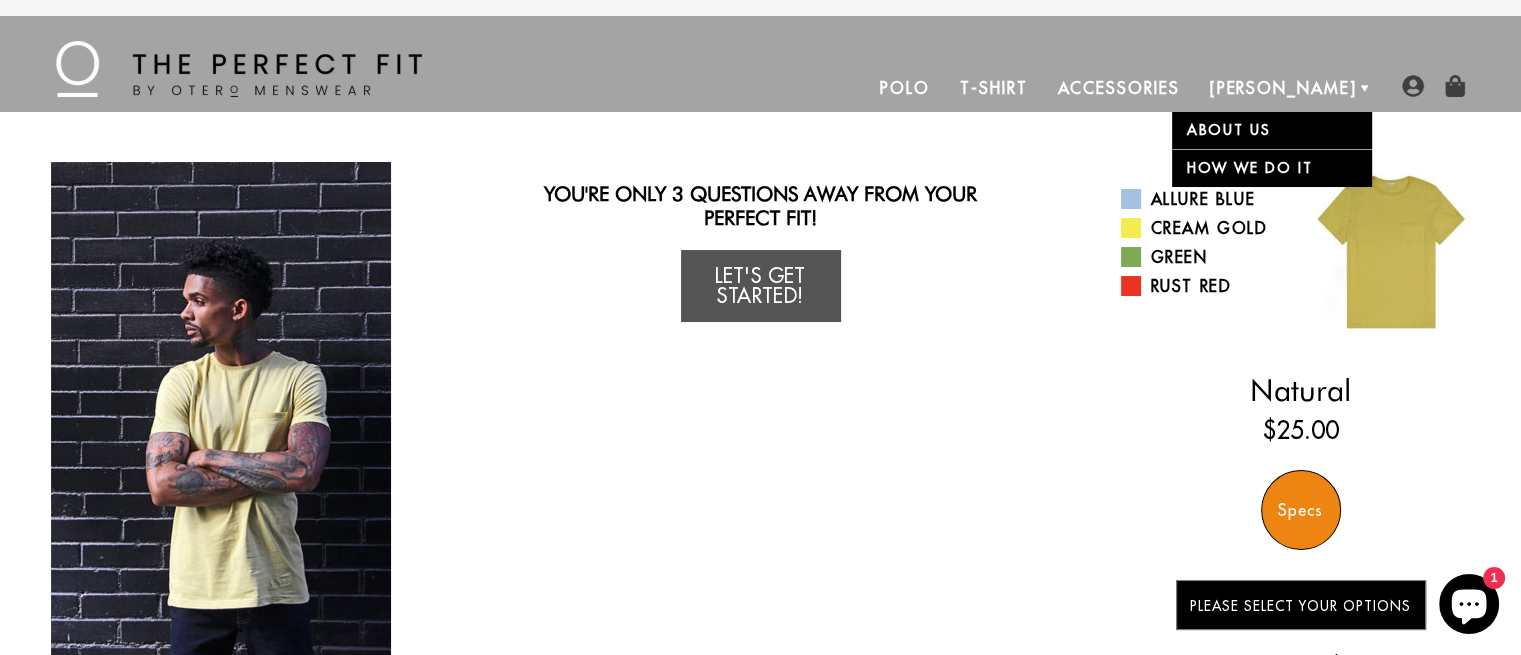 click on "[PERSON_NAME]" at bounding box center [1283, 88] 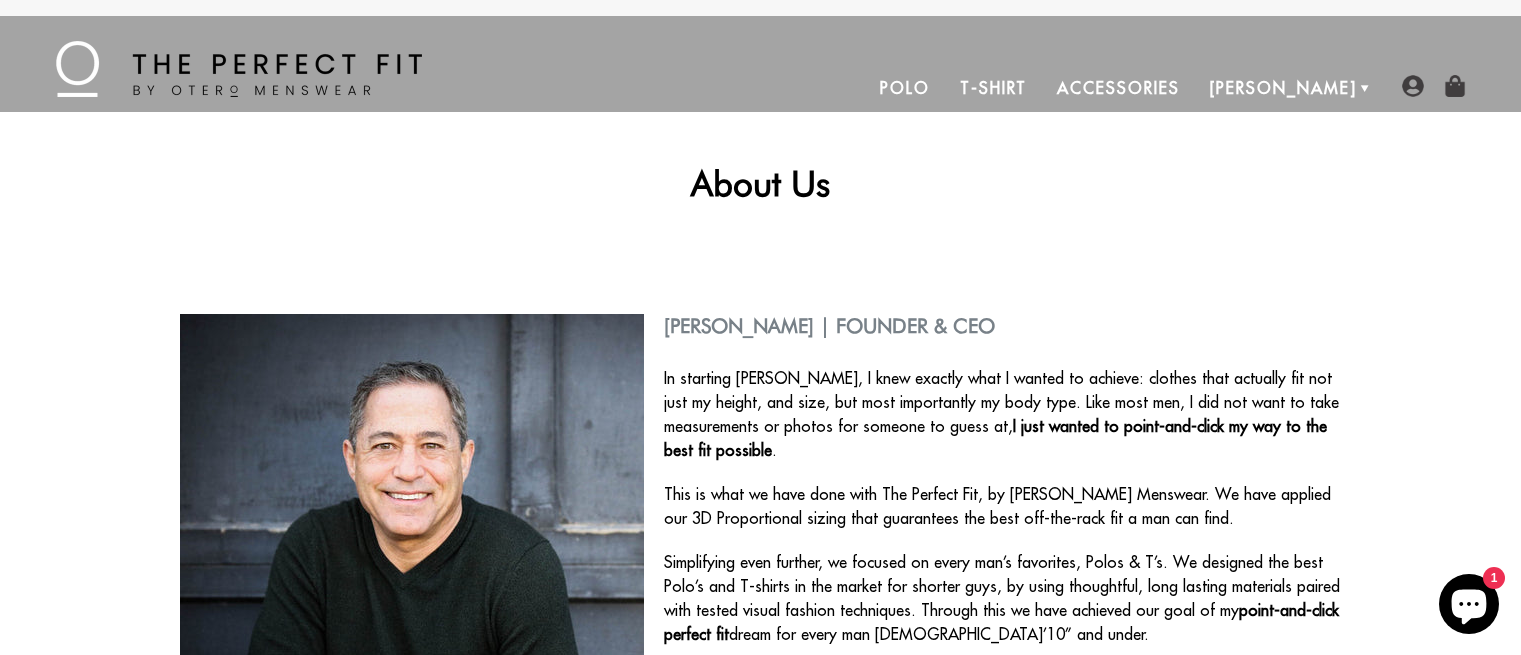 scroll, scrollTop: 0, scrollLeft: 0, axis: both 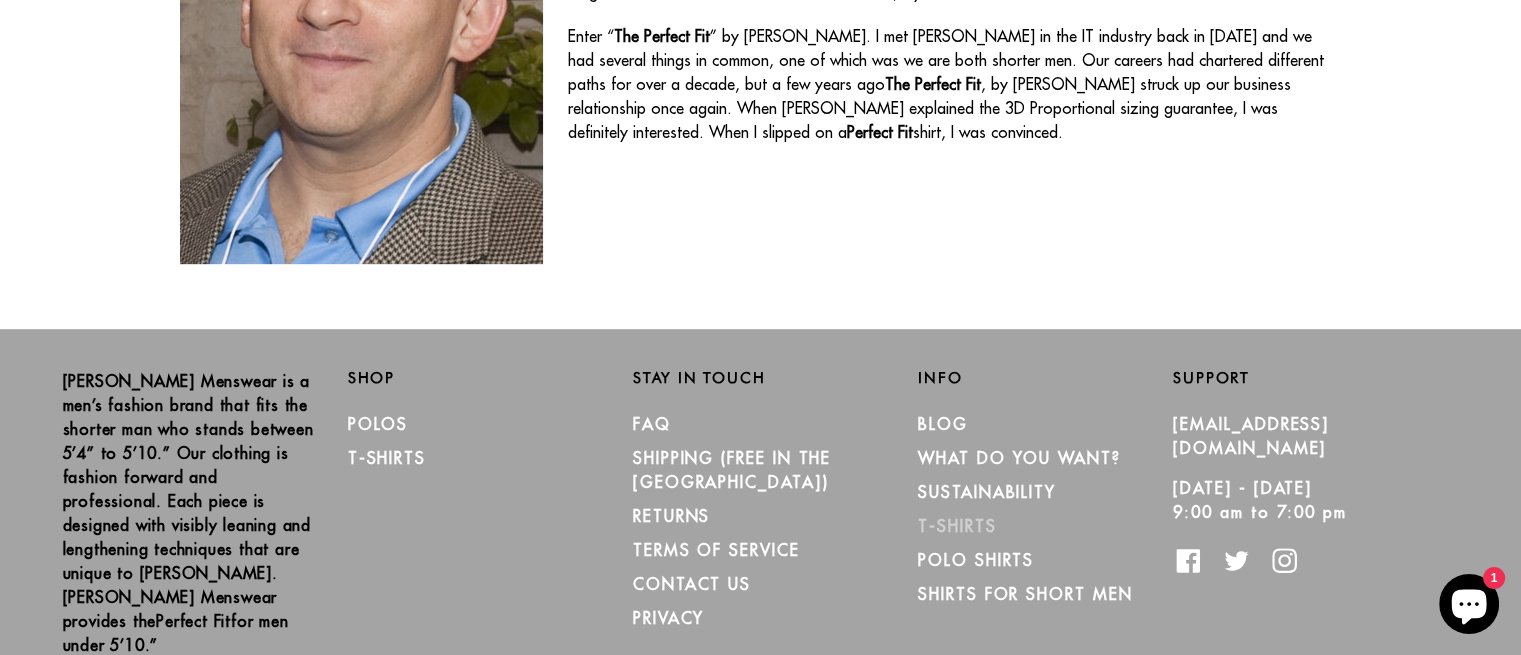 click on "T-Shirts" at bounding box center [957, 526] 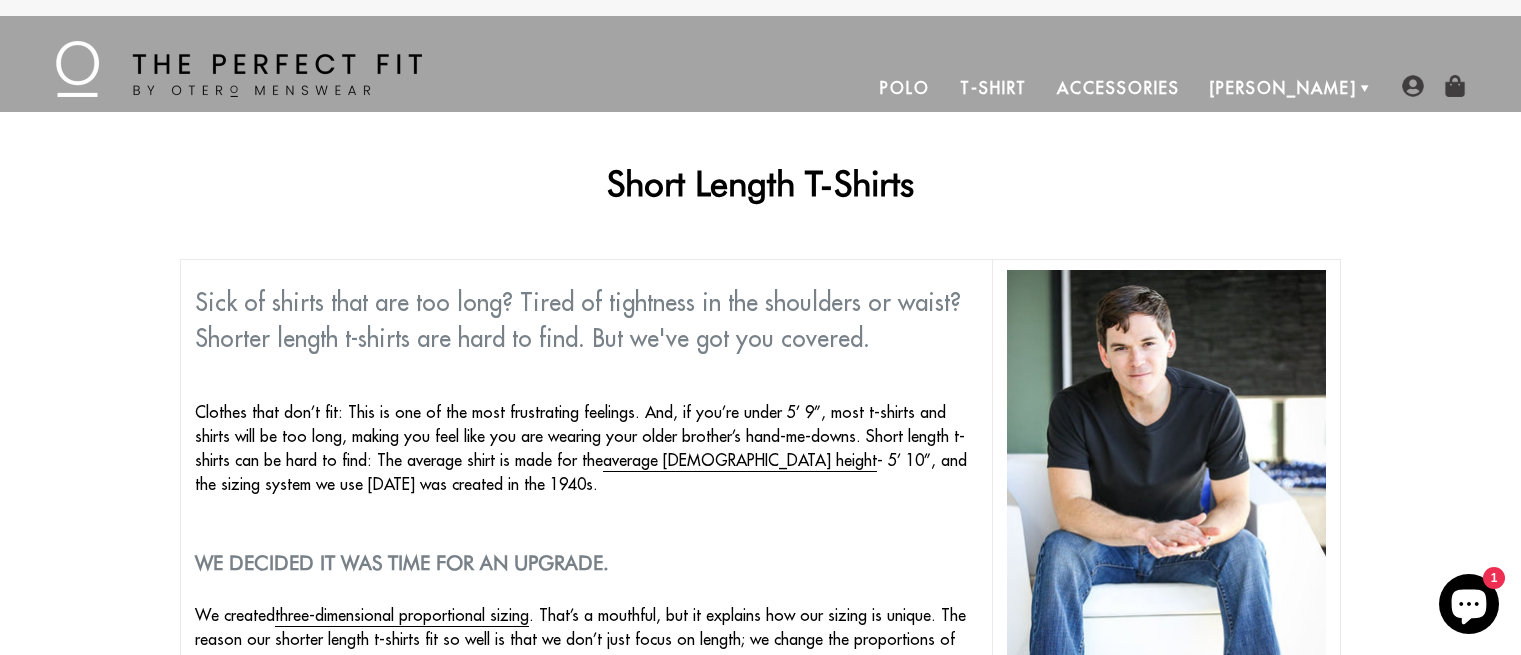 scroll, scrollTop: 0, scrollLeft: 0, axis: both 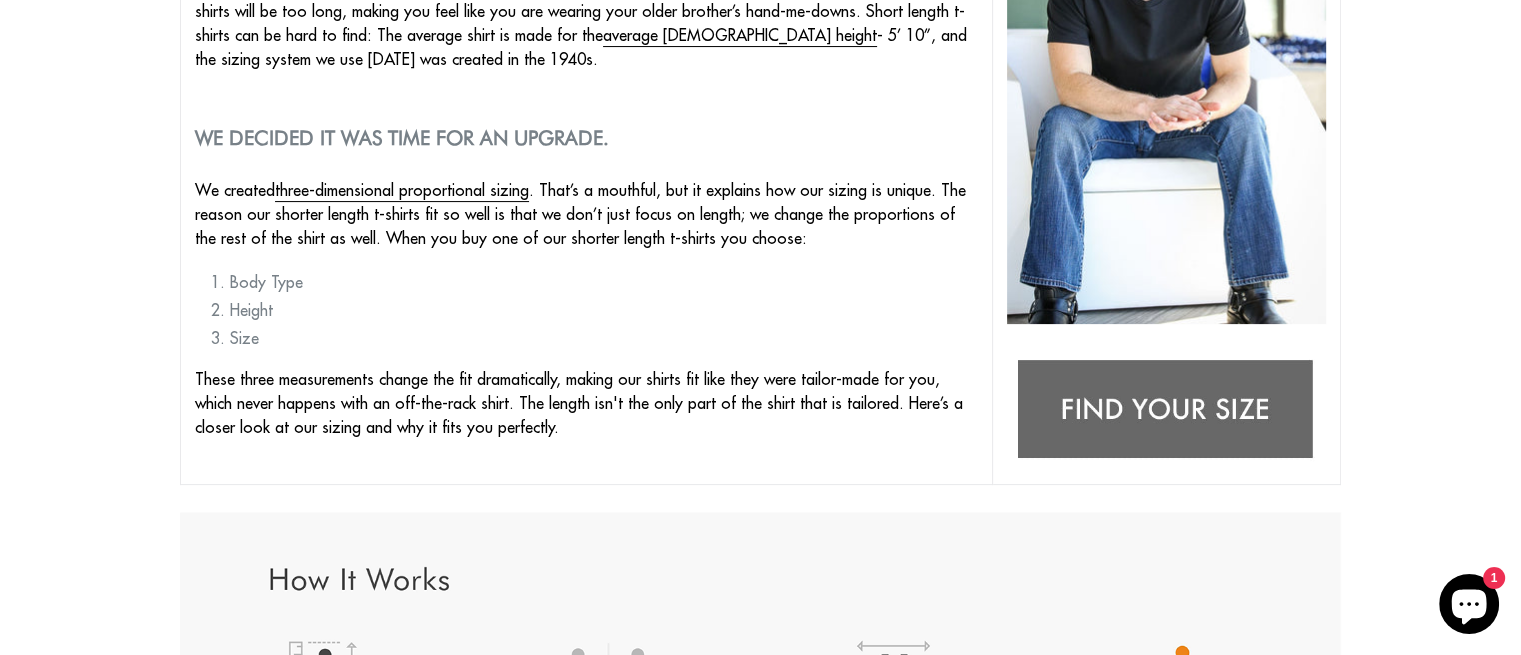 click at bounding box center [1166, 411] 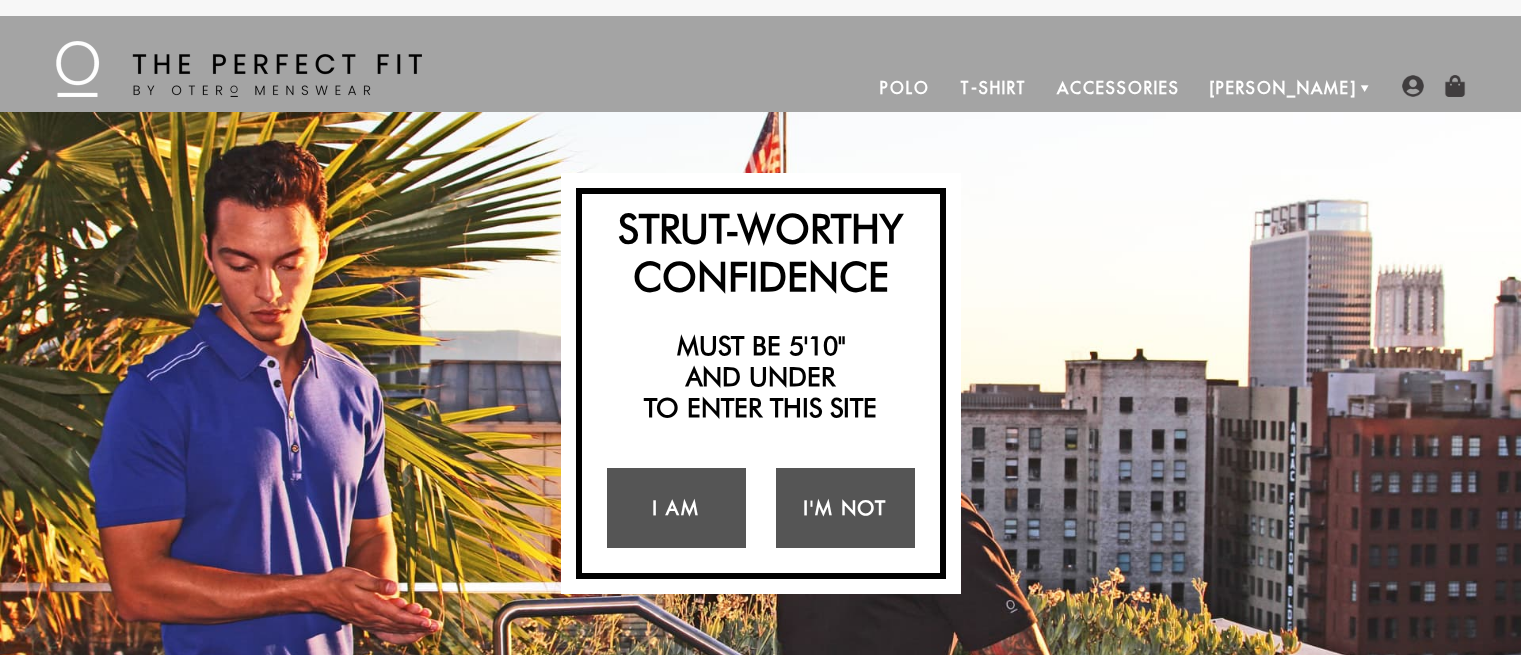 scroll, scrollTop: 0, scrollLeft: 0, axis: both 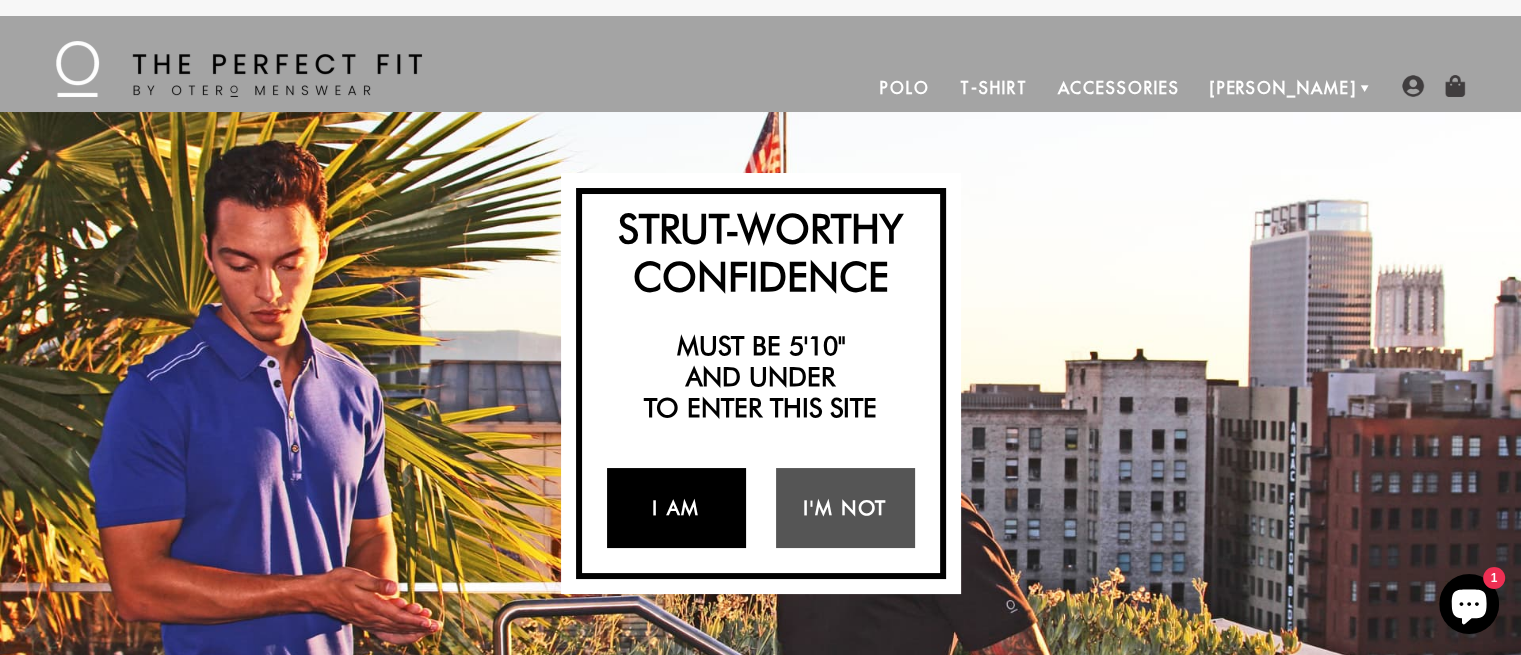 click on "I Am" at bounding box center (676, 508) 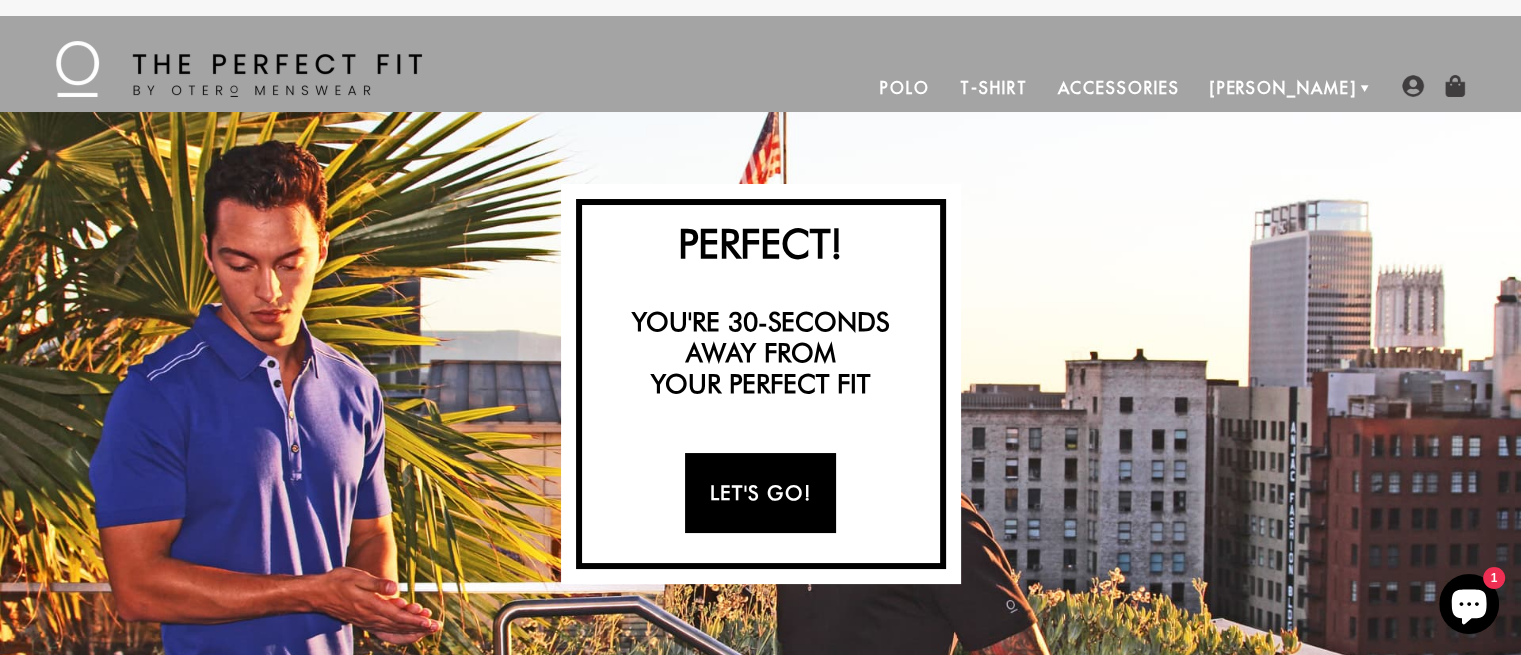 click on "Let's Go!" at bounding box center [760, 493] 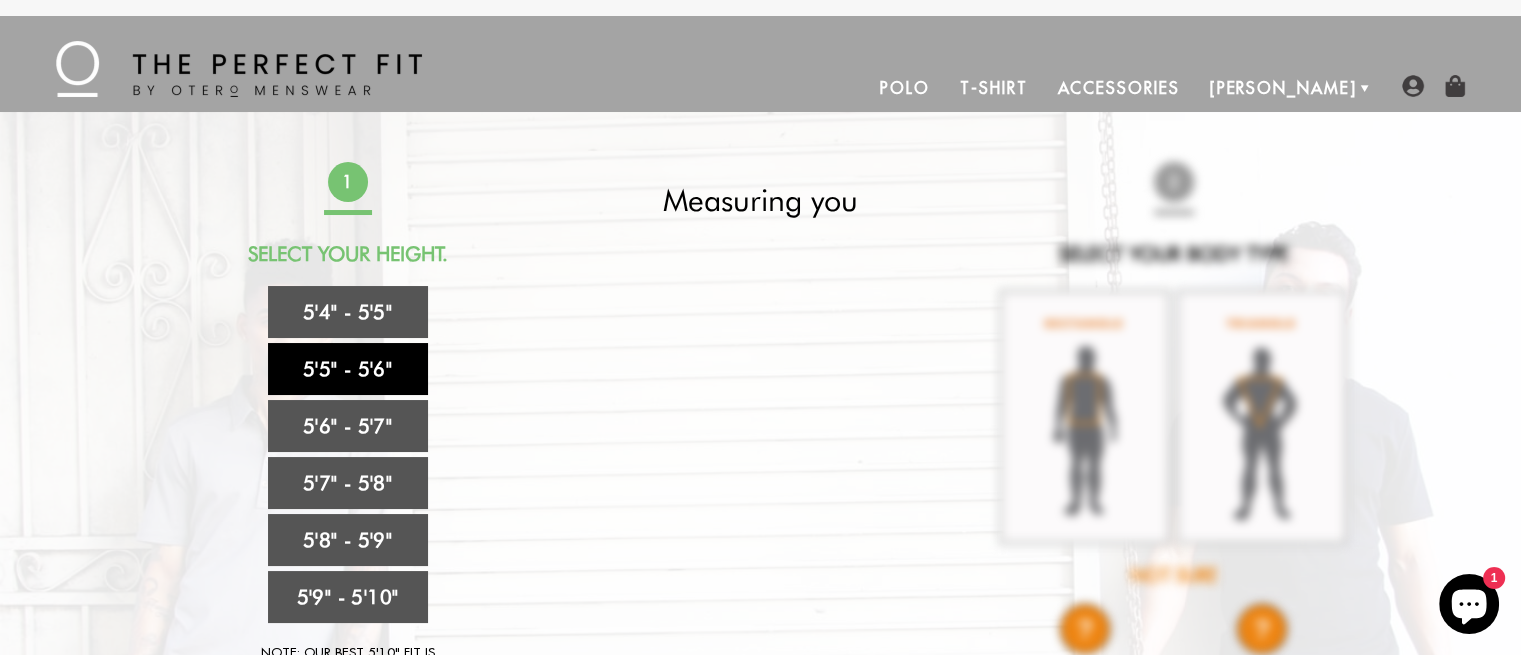 click on "5'5" - 5'6"" at bounding box center [348, 369] 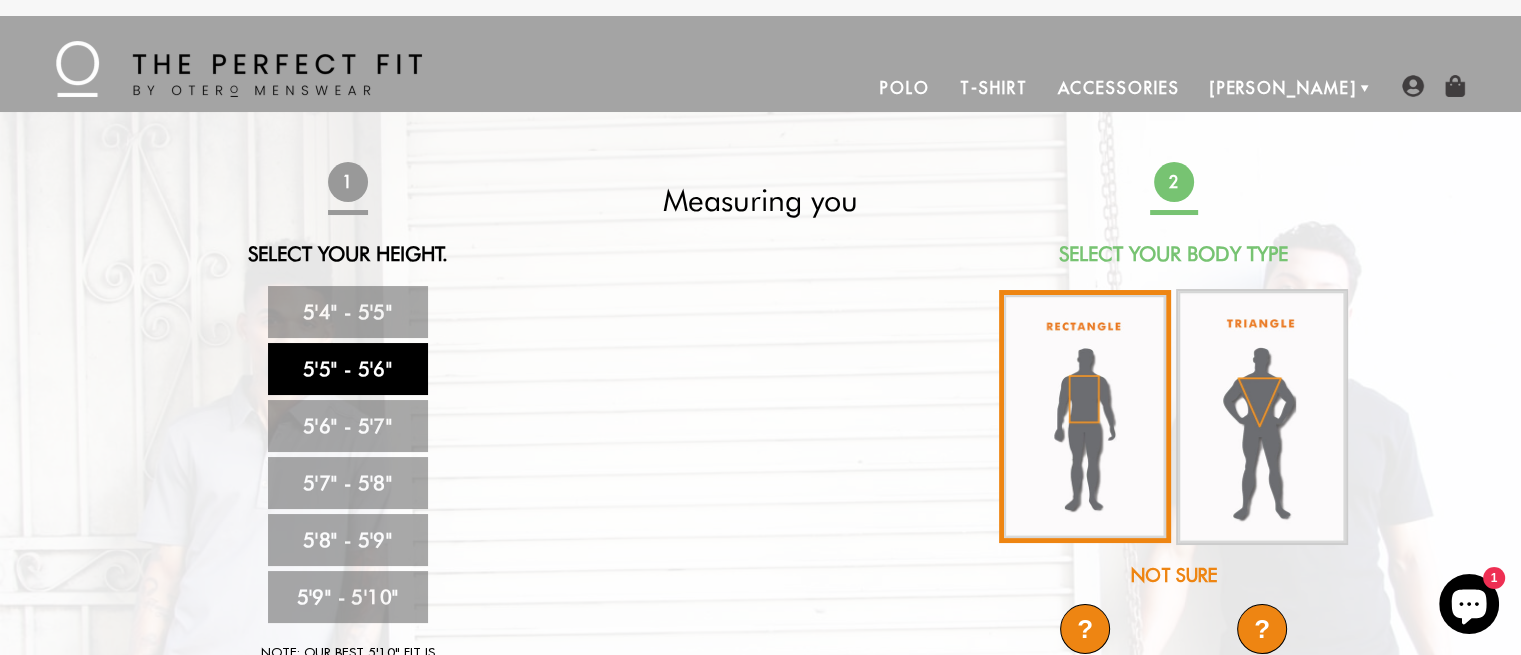 click at bounding box center (1085, 416) 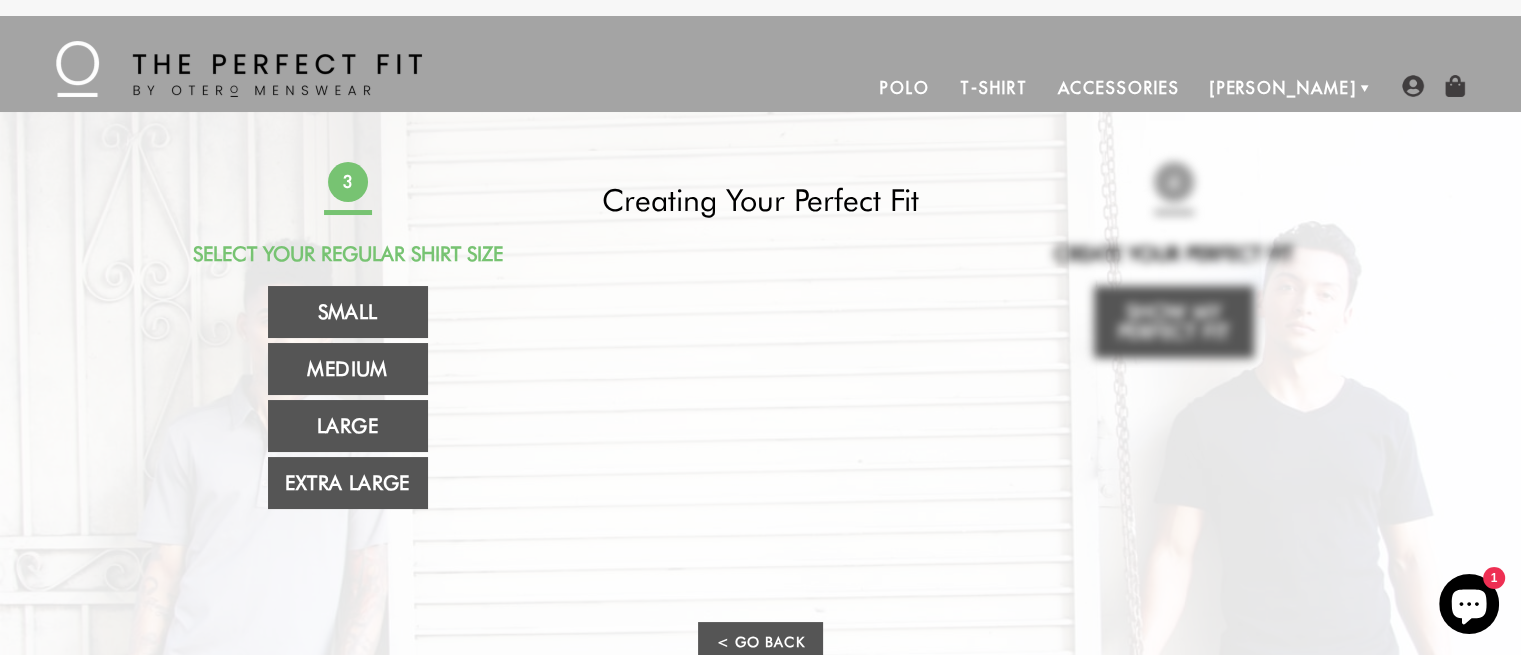 scroll, scrollTop: 0, scrollLeft: 0, axis: both 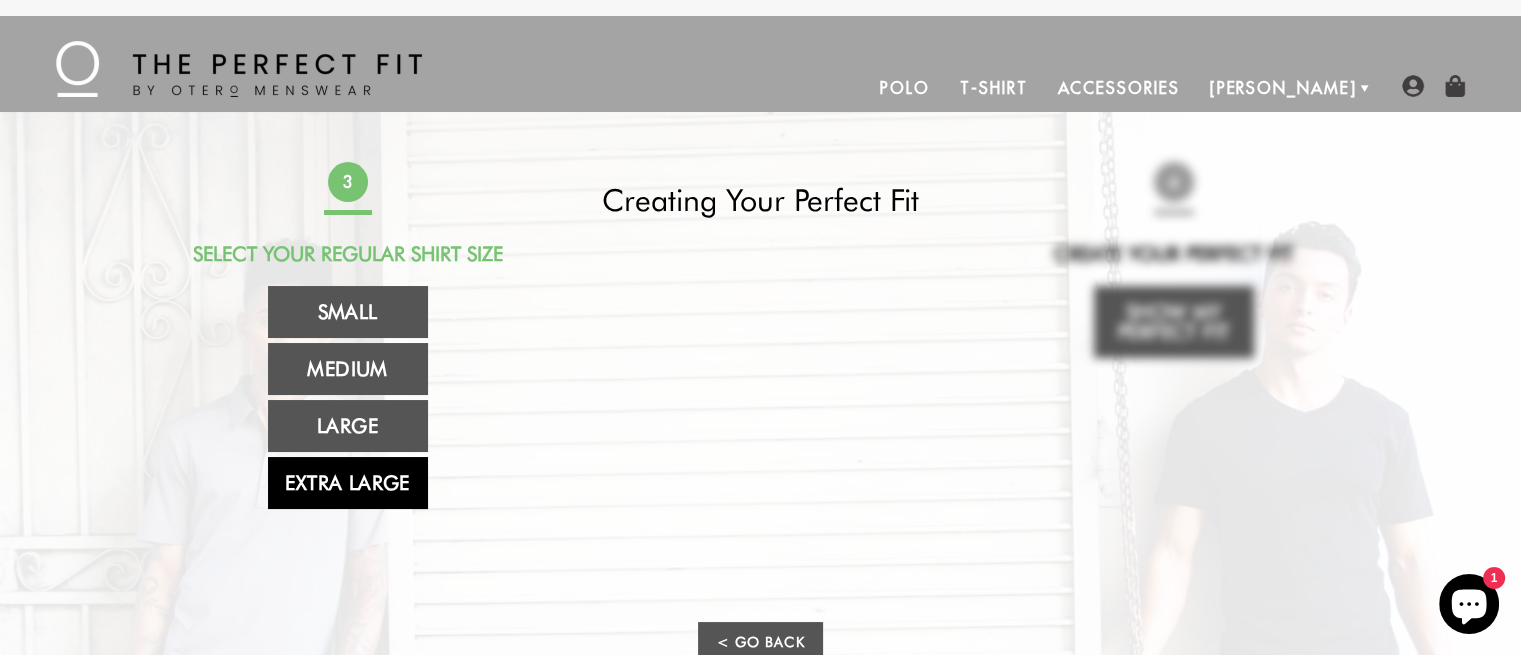 click on "Extra Large" at bounding box center [348, 483] 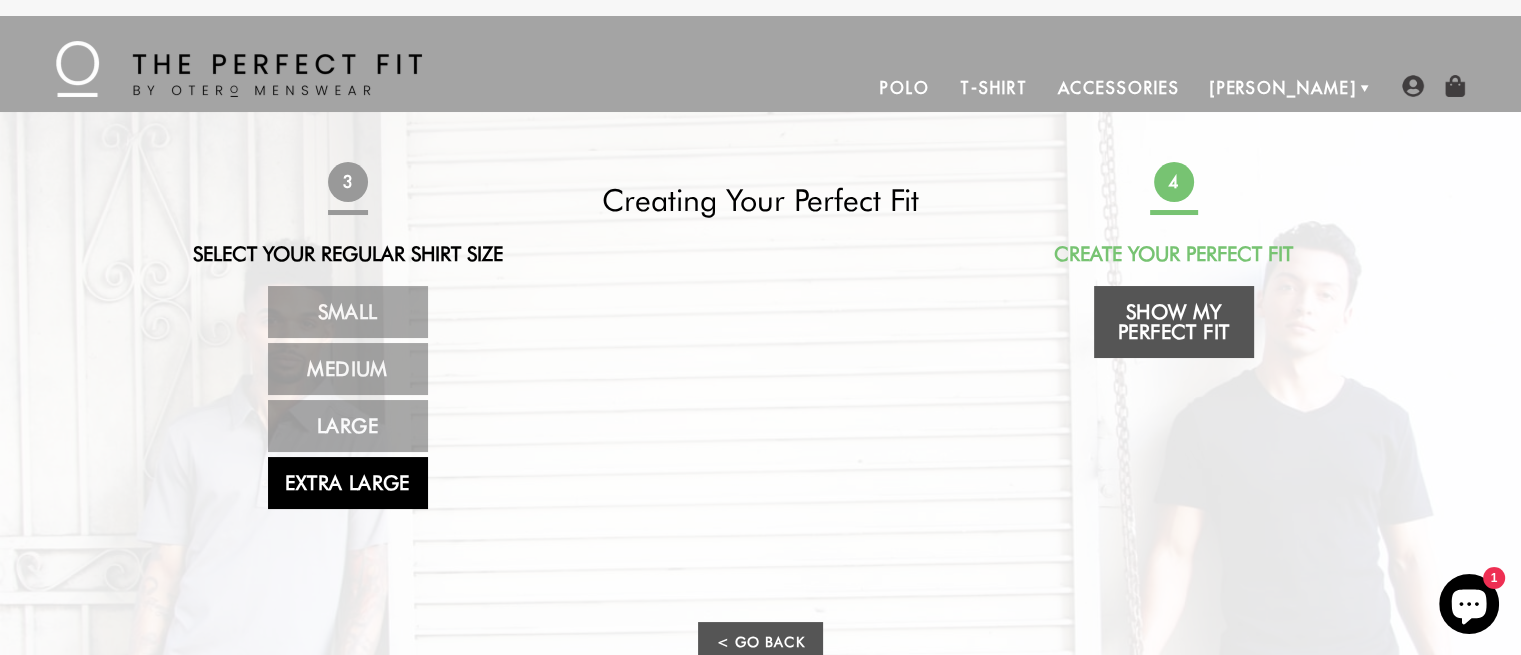 click on "Extra Large" at bounding box center (348, 483) 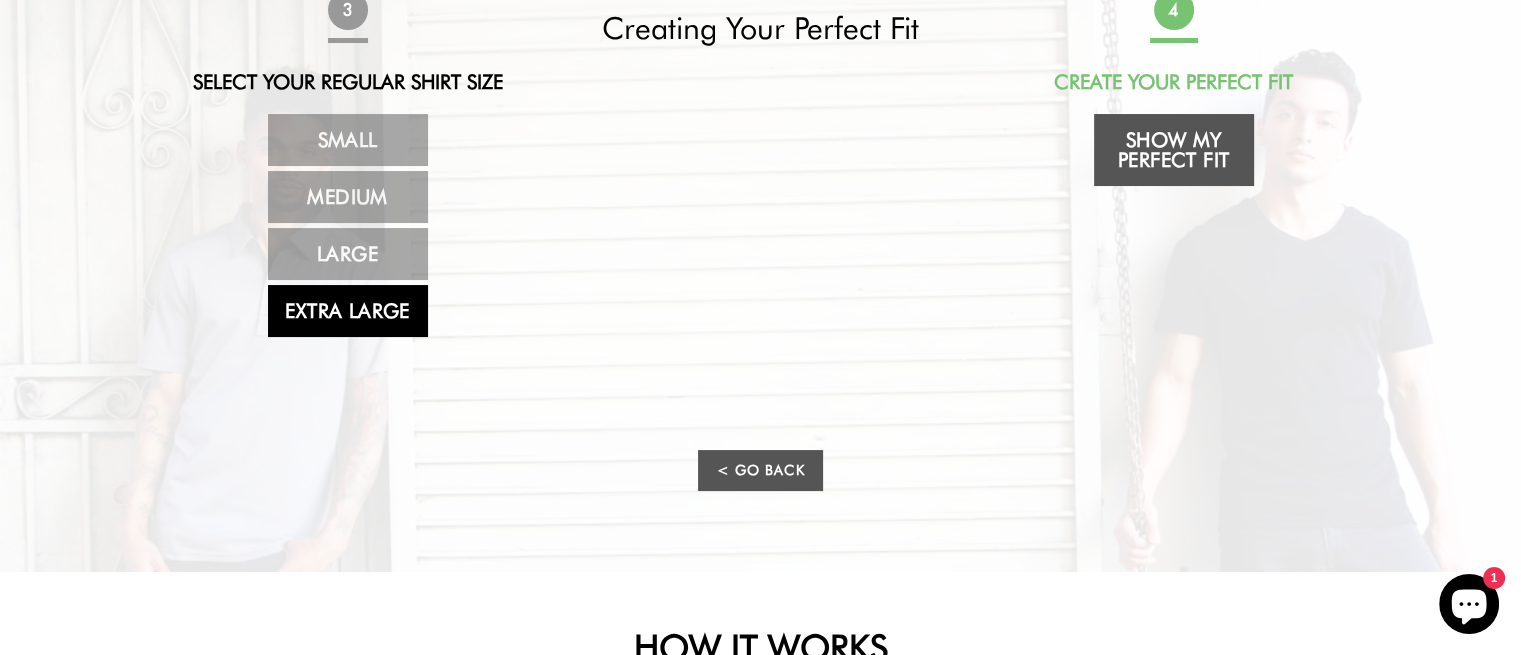 scroll, scrollTop: 44, scrollLeft: 0, axis: vertical 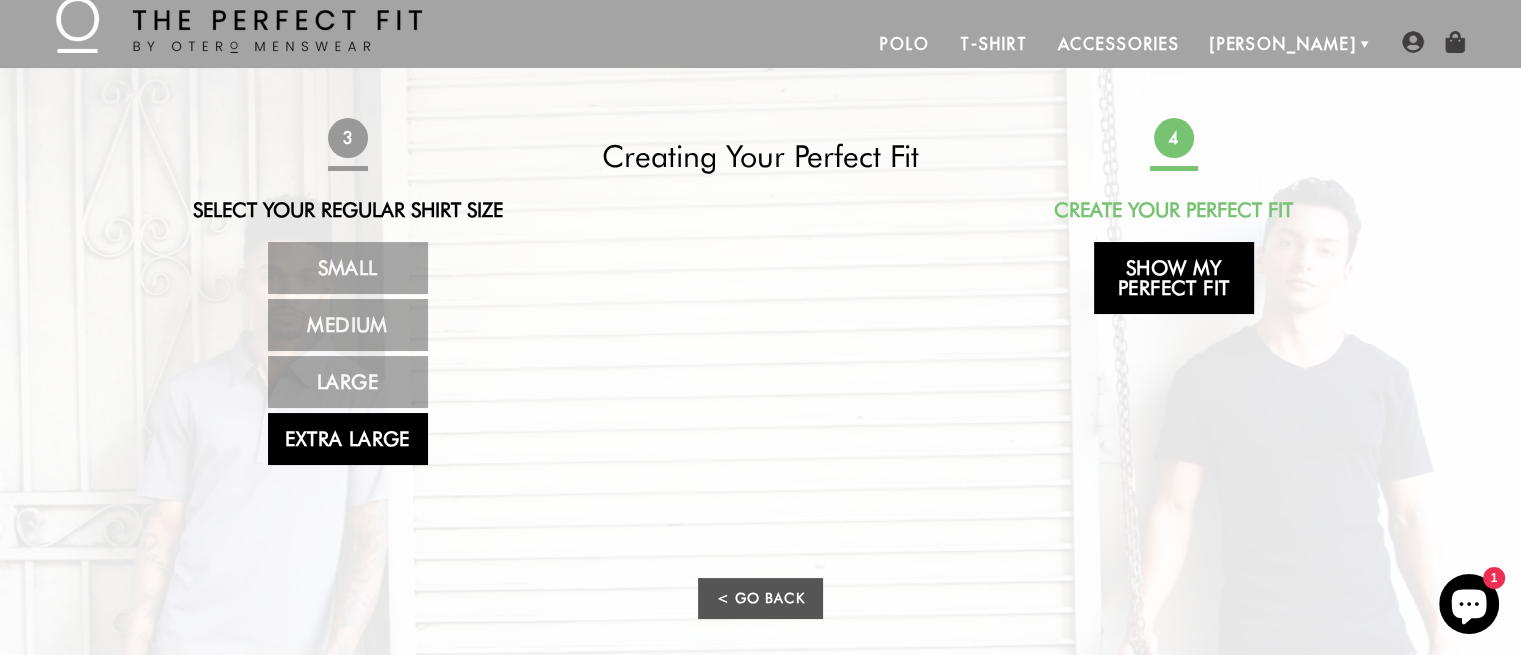 click on "Show My Perfect Fit" at bounding box center [1174, 278] 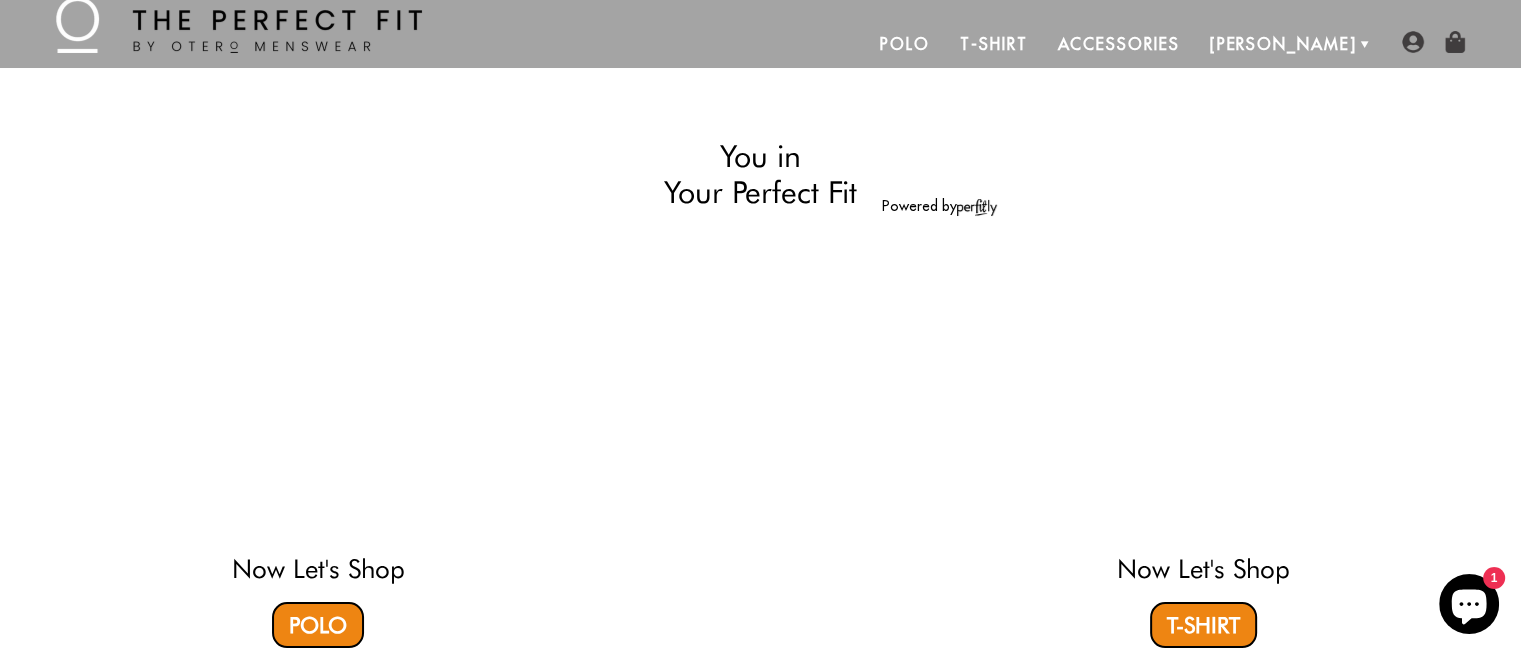 select on "55-56" 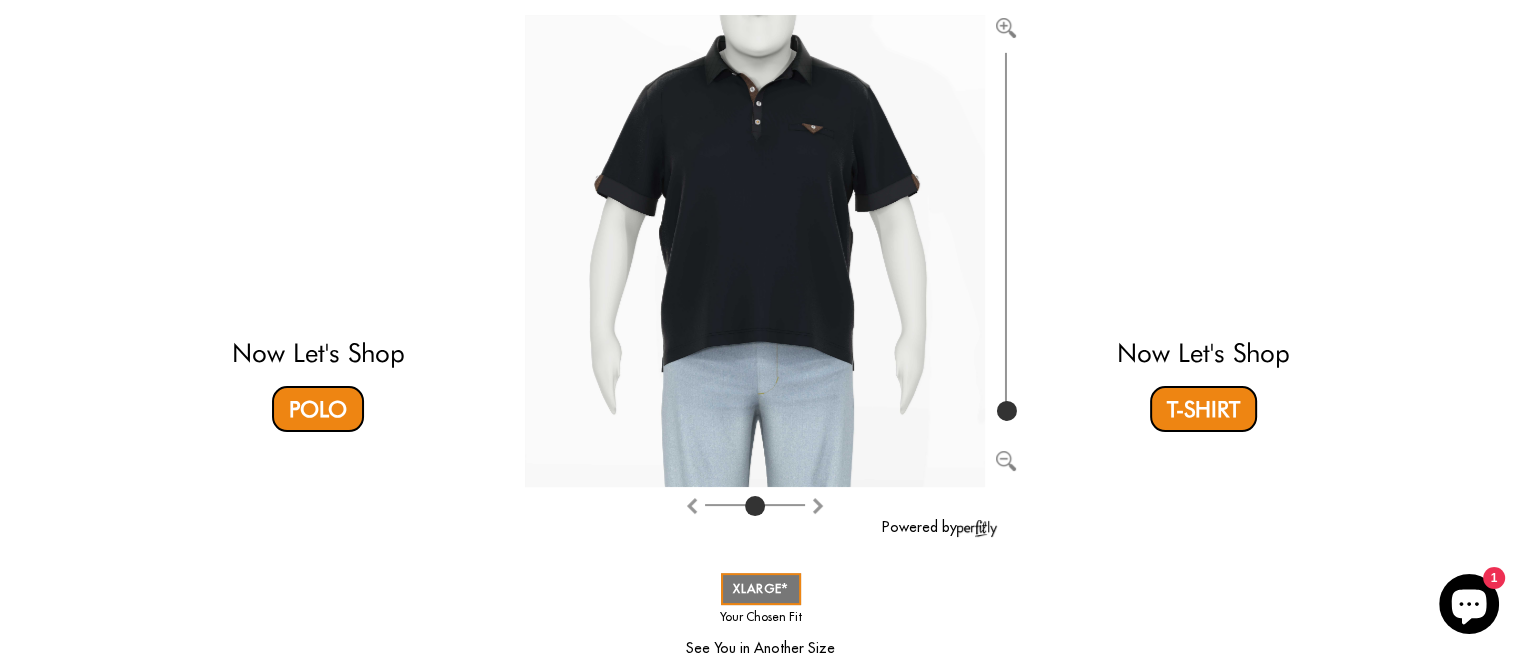scroll, scrollTop: 247, scrollLeft: 0, axis: vertical 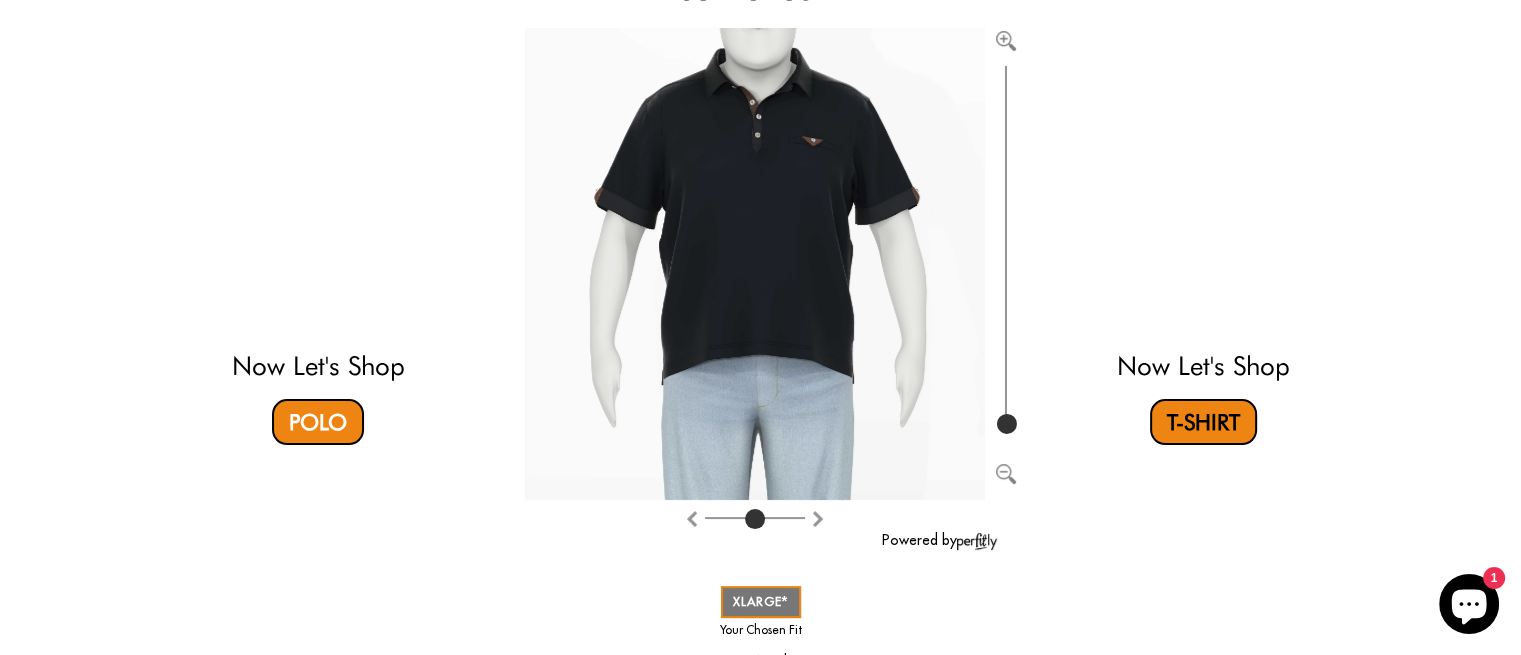 click on "T-Shirt" at bounding box center (1203, 422) 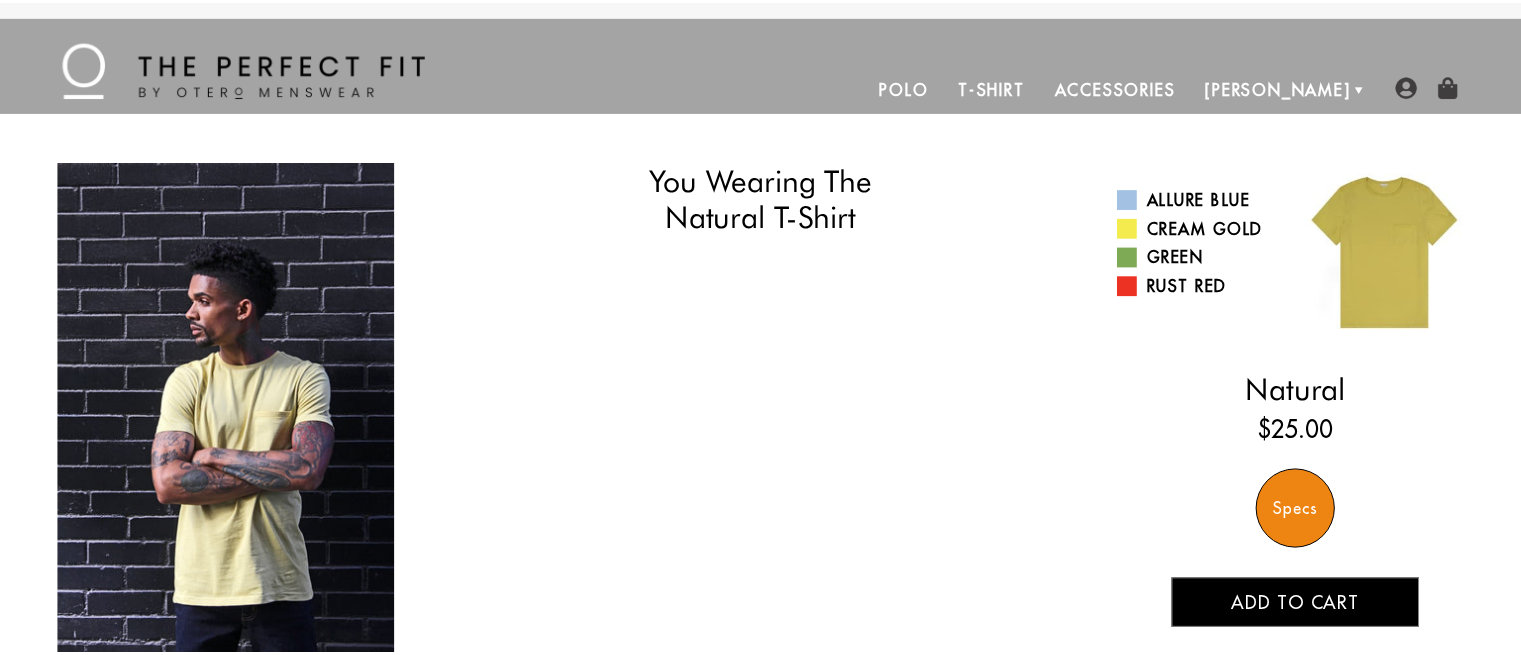 scroll, scrollTop: 0, scrollLeft: 0, axis: both 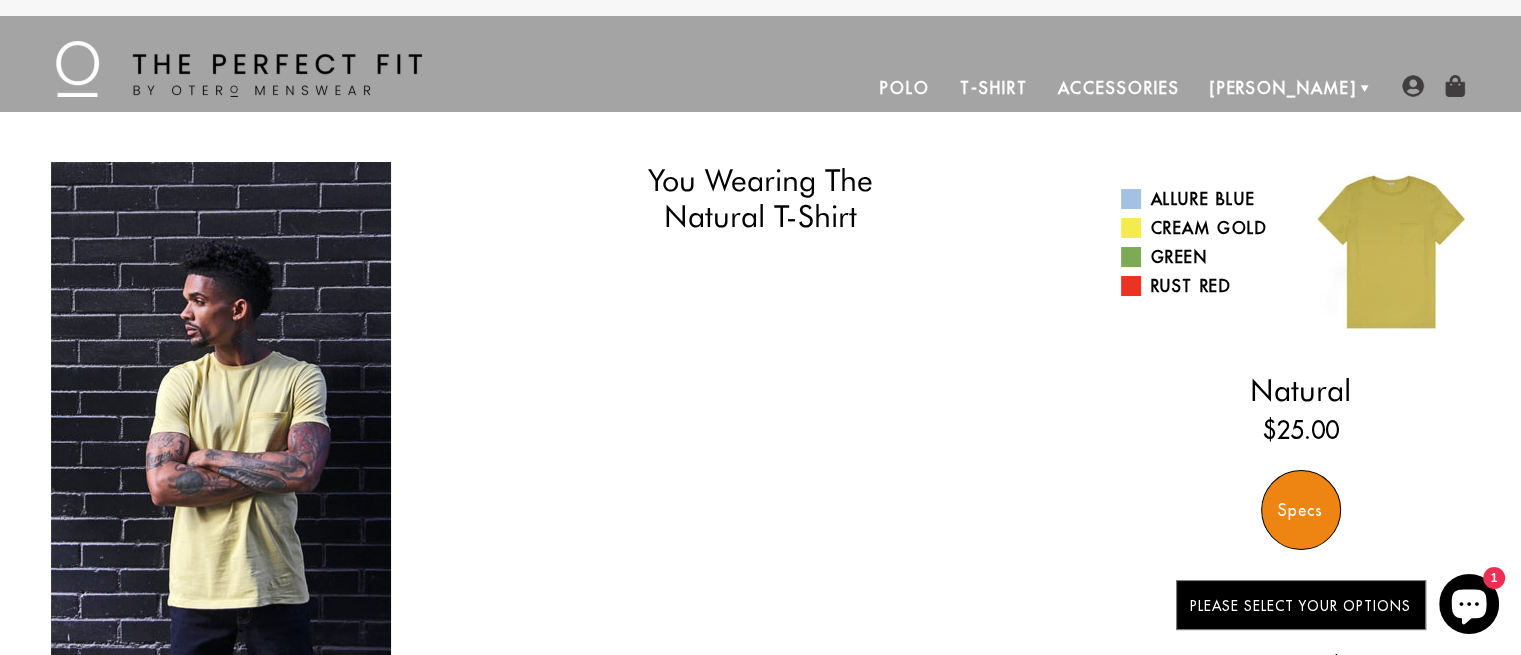 select on "55-56" 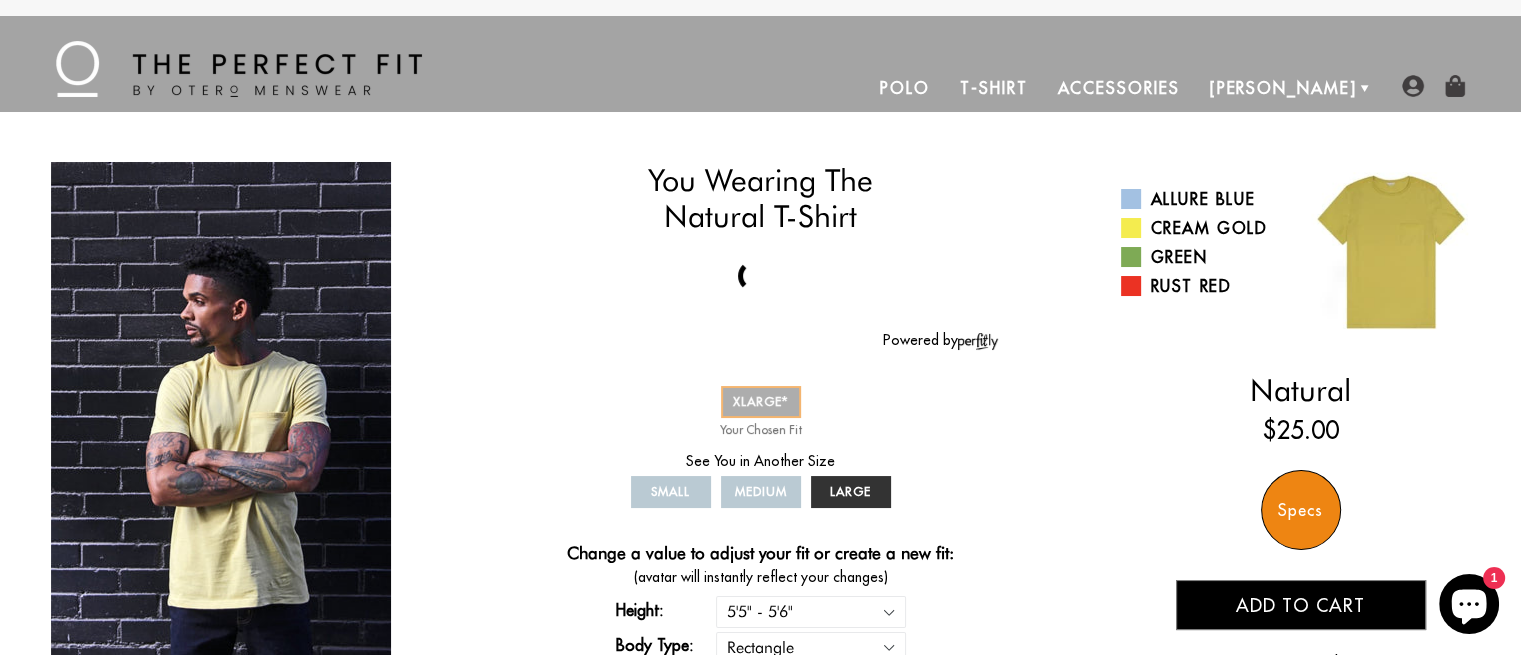 click on "XLARGE" at bounding box center [761, 401] 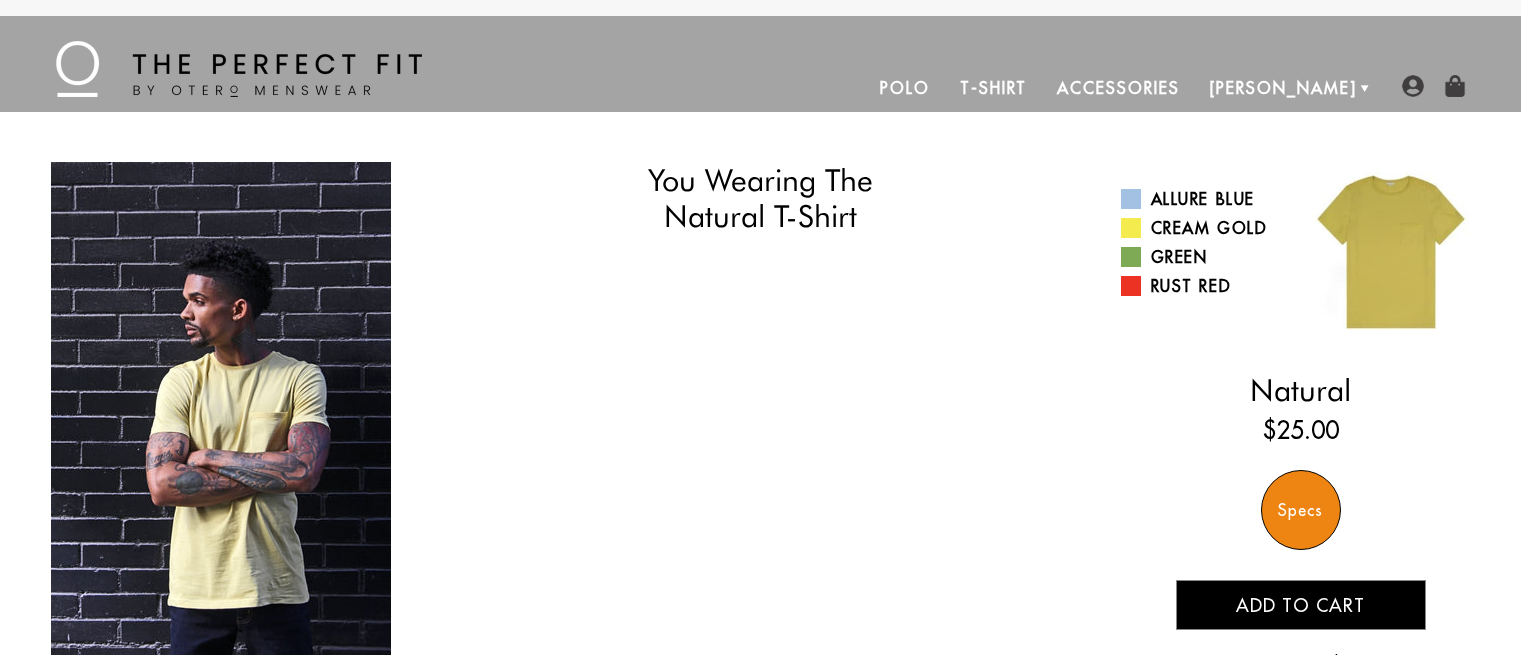 scroll, scrollTop: 0, scrollLeft: 0, axis: both 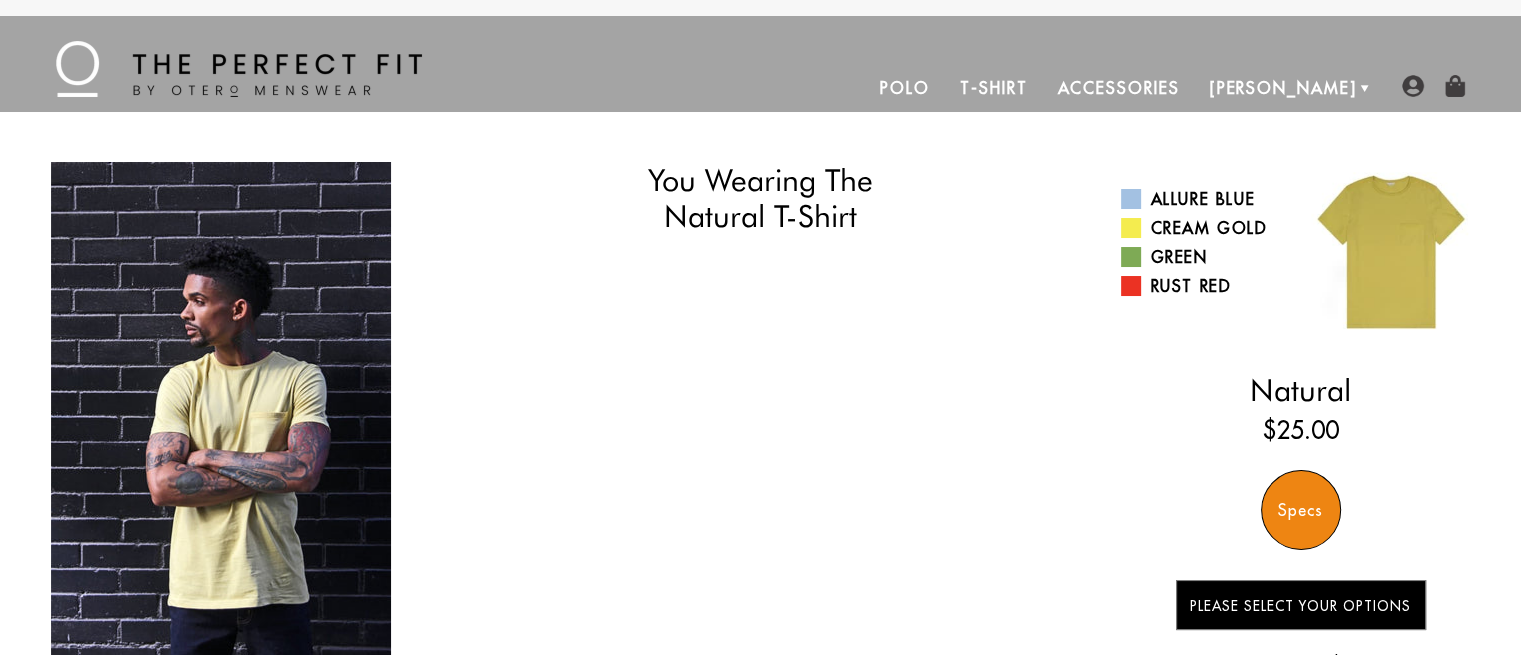 select on "55-56" 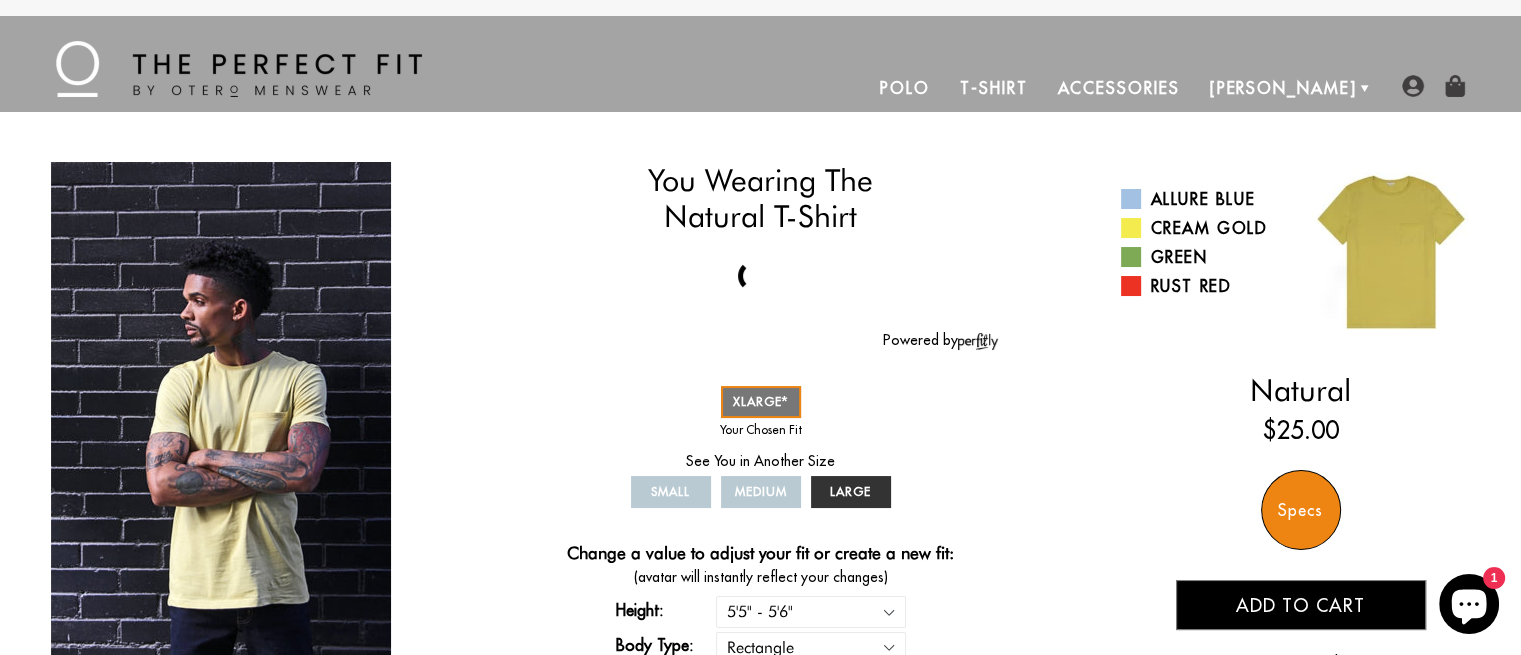 scroll, scrollTop: 0, scrollLeft: 0, axis: both 